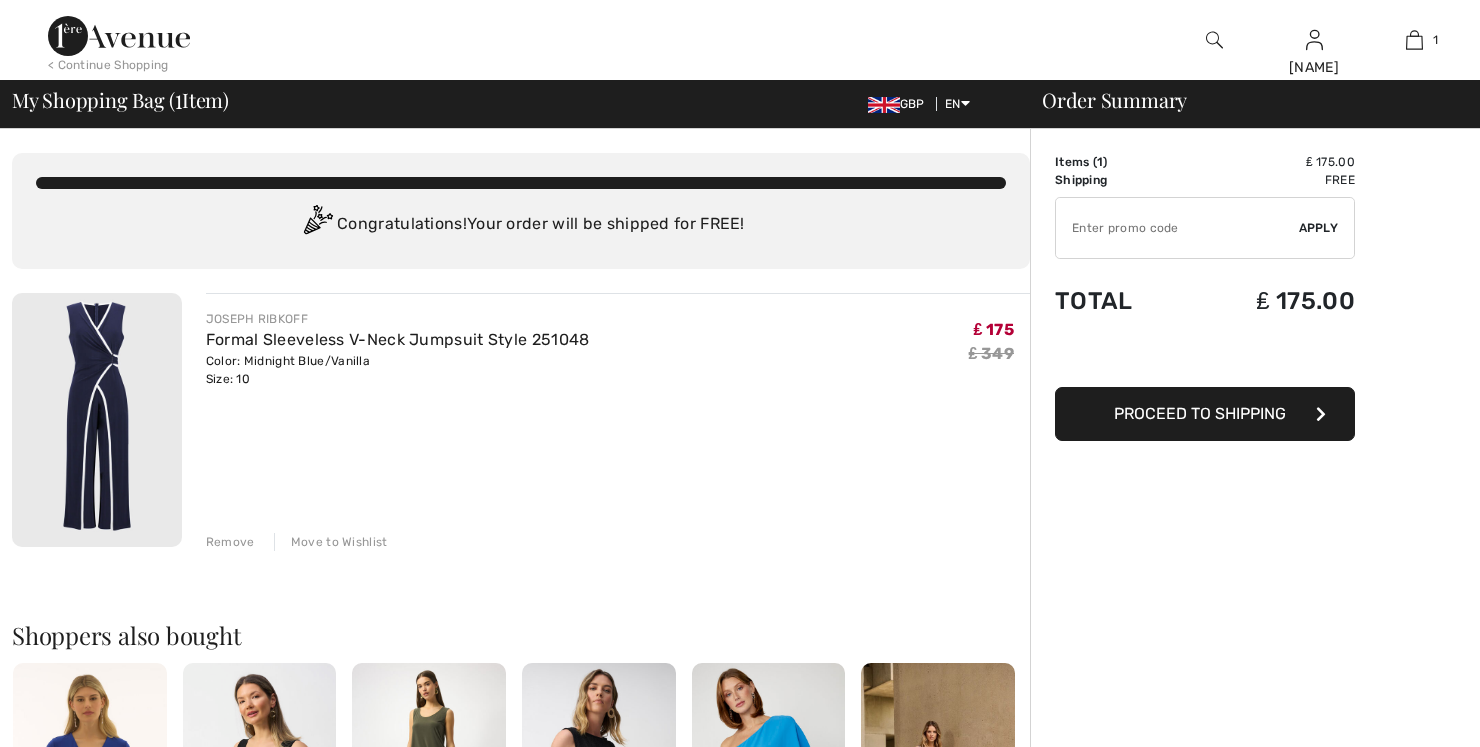 scroll, scrollTop: 0, scrollLeft: 0, axis: both 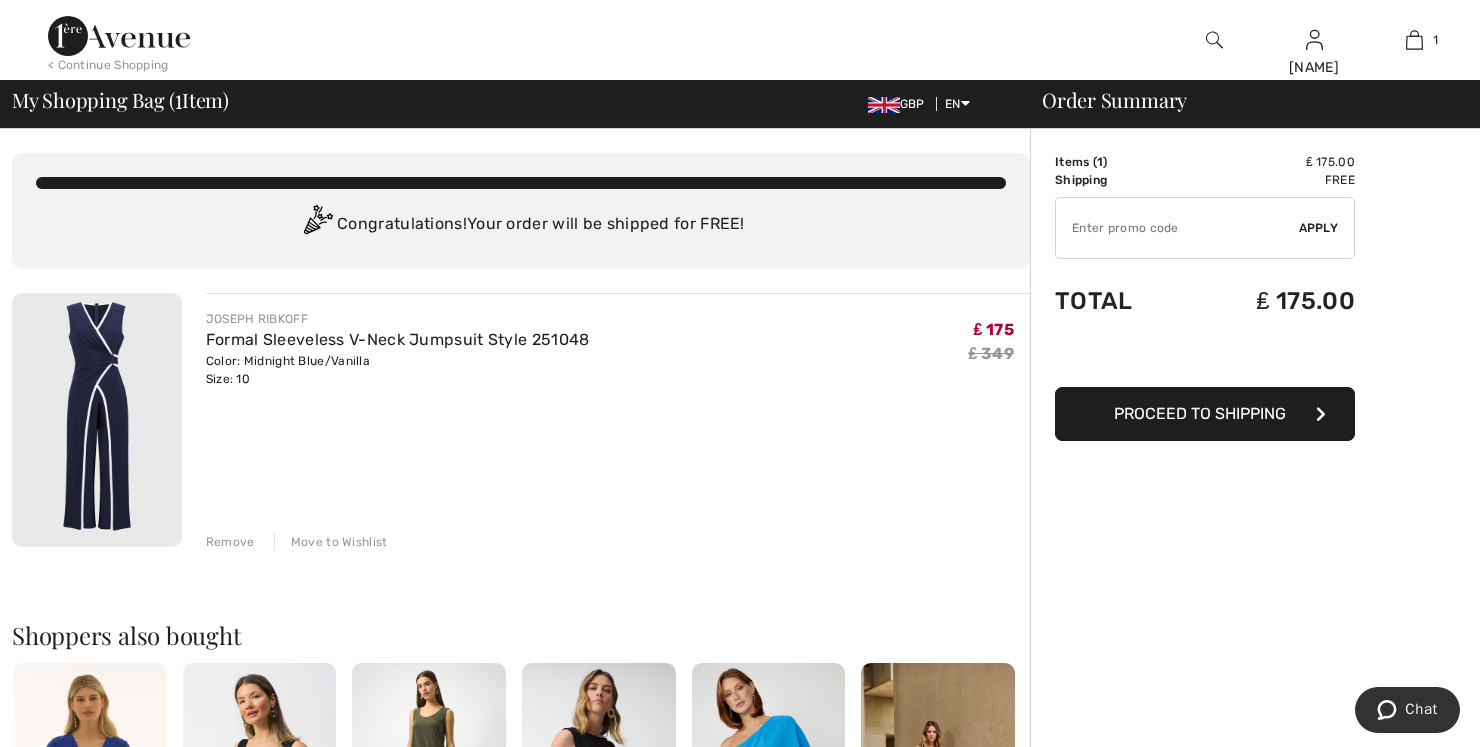 click at bounding box center [1177, 228] 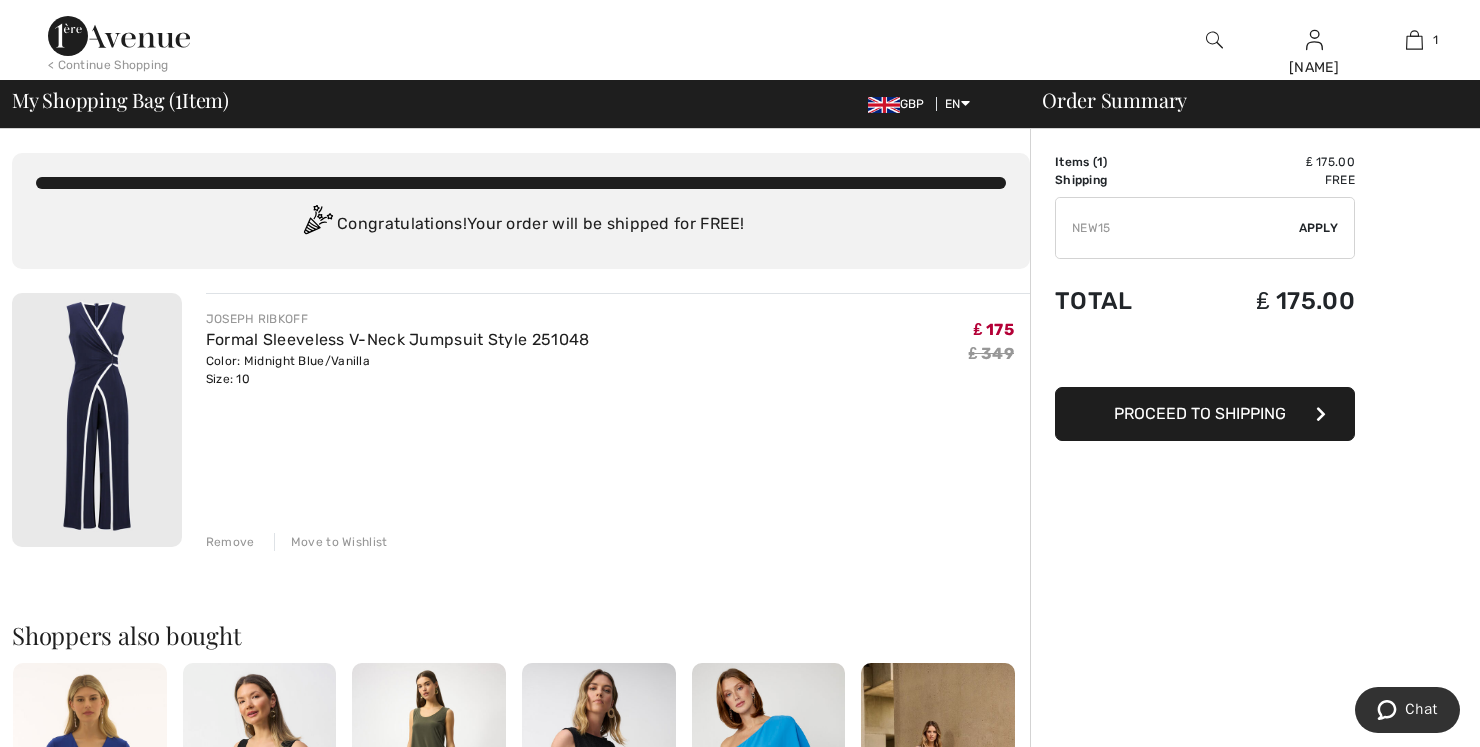 type on "NEW15" 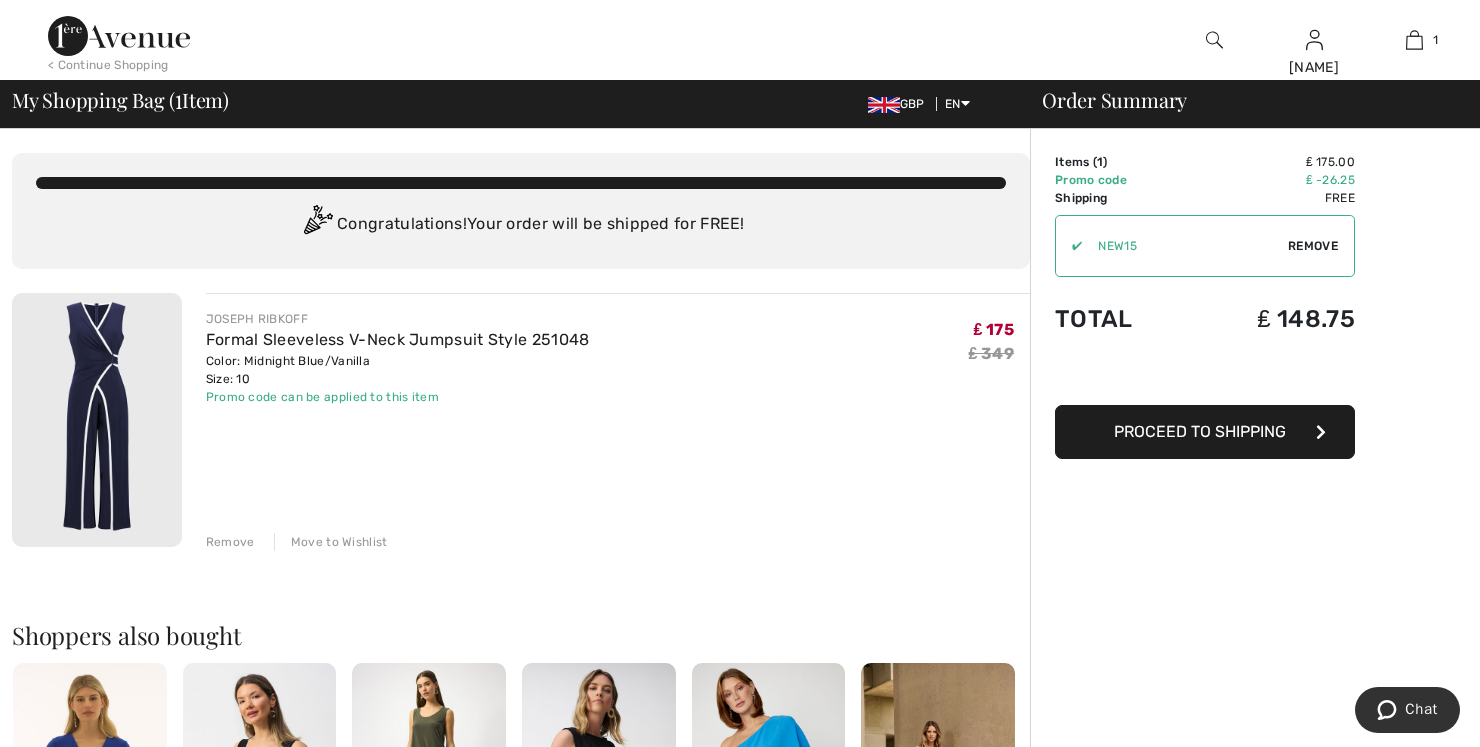 click on "Proceed to Shipping" at bounding box center (1200, 431) 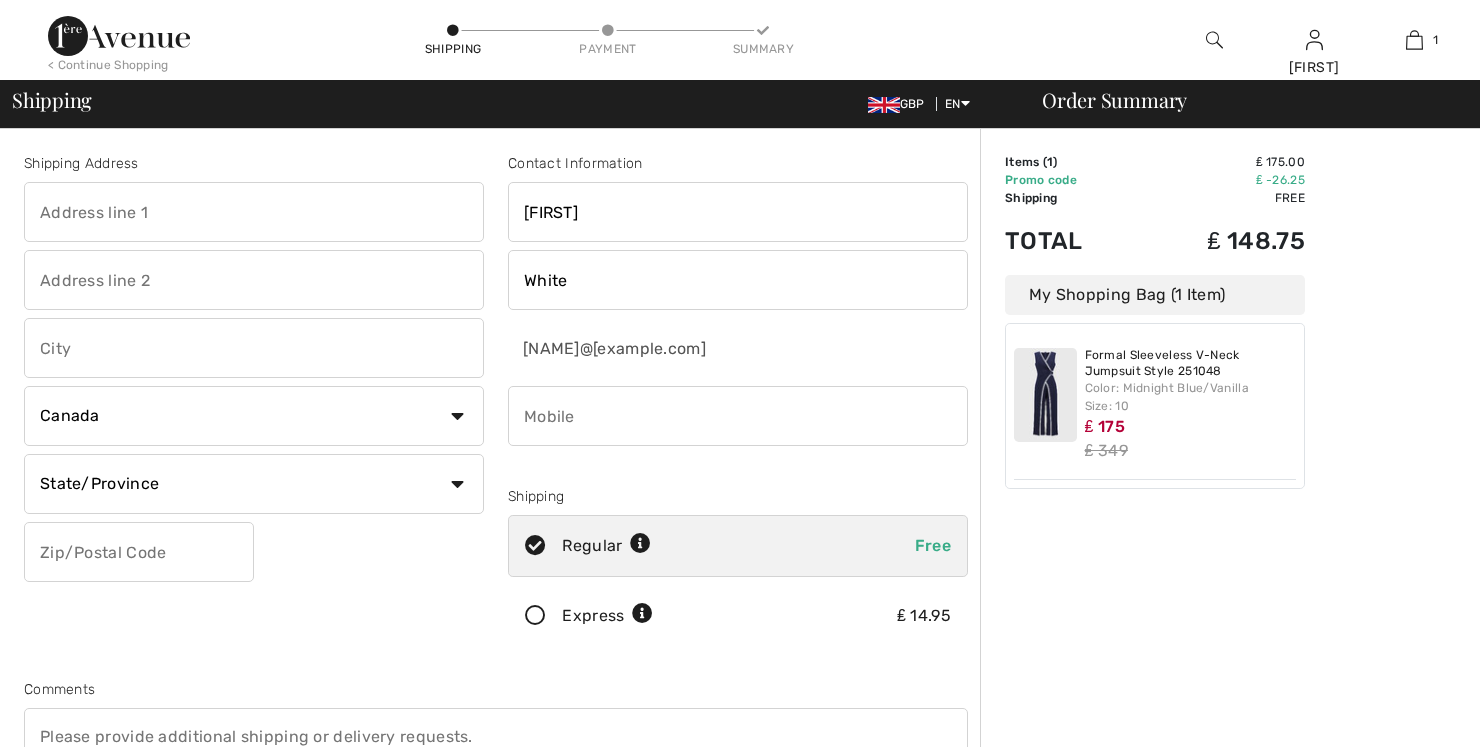 scroll, scrollTop: 0, scrollLeft: 0, axis: both 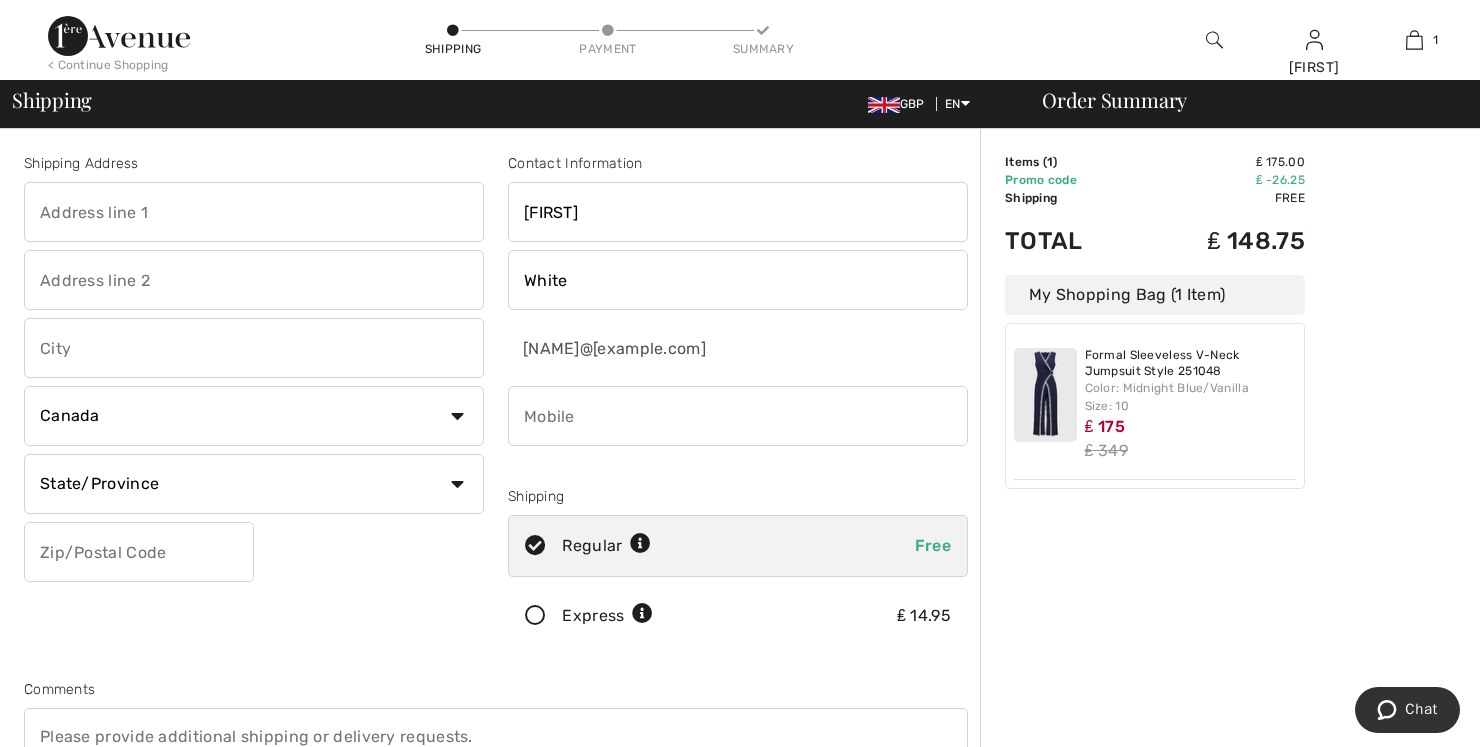 click at bounding box center (254, 212) 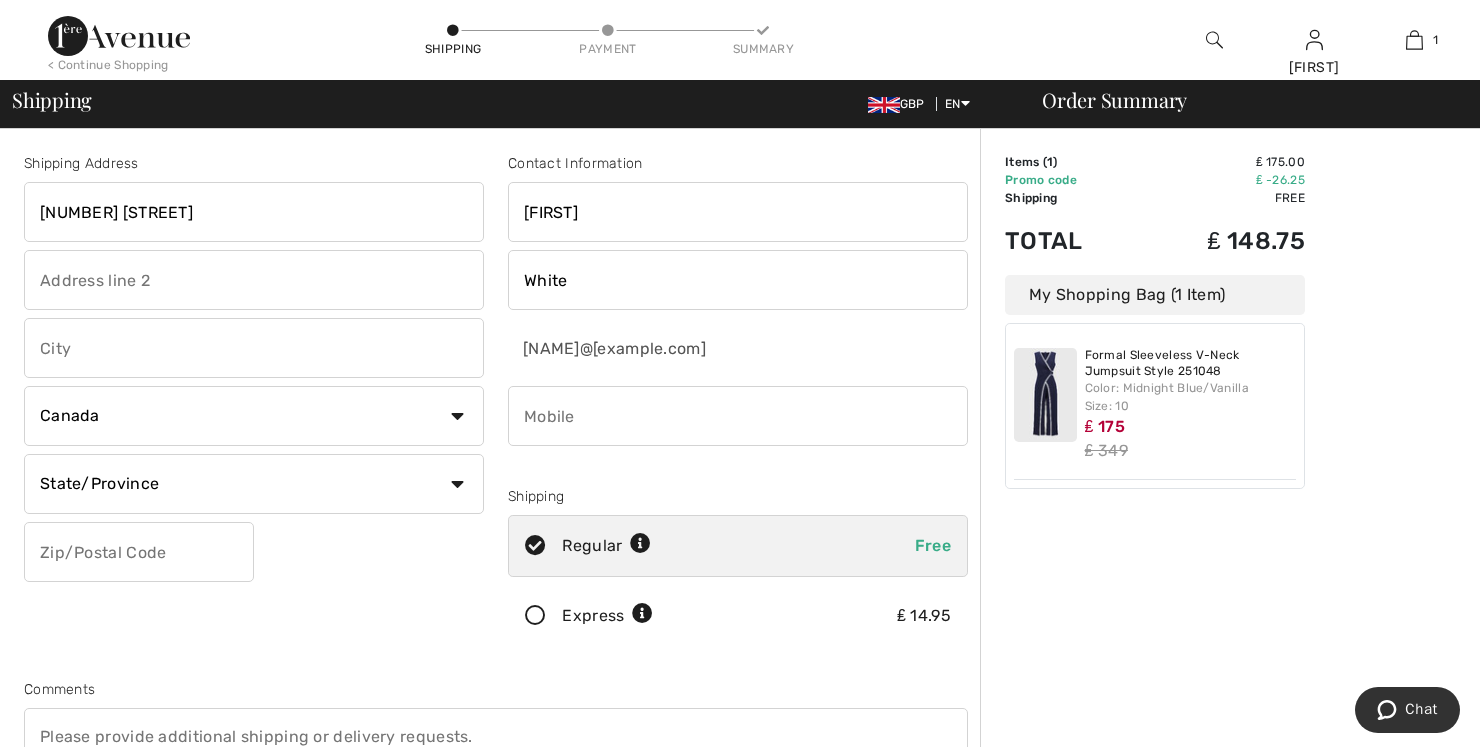 type on "Cyncoed" 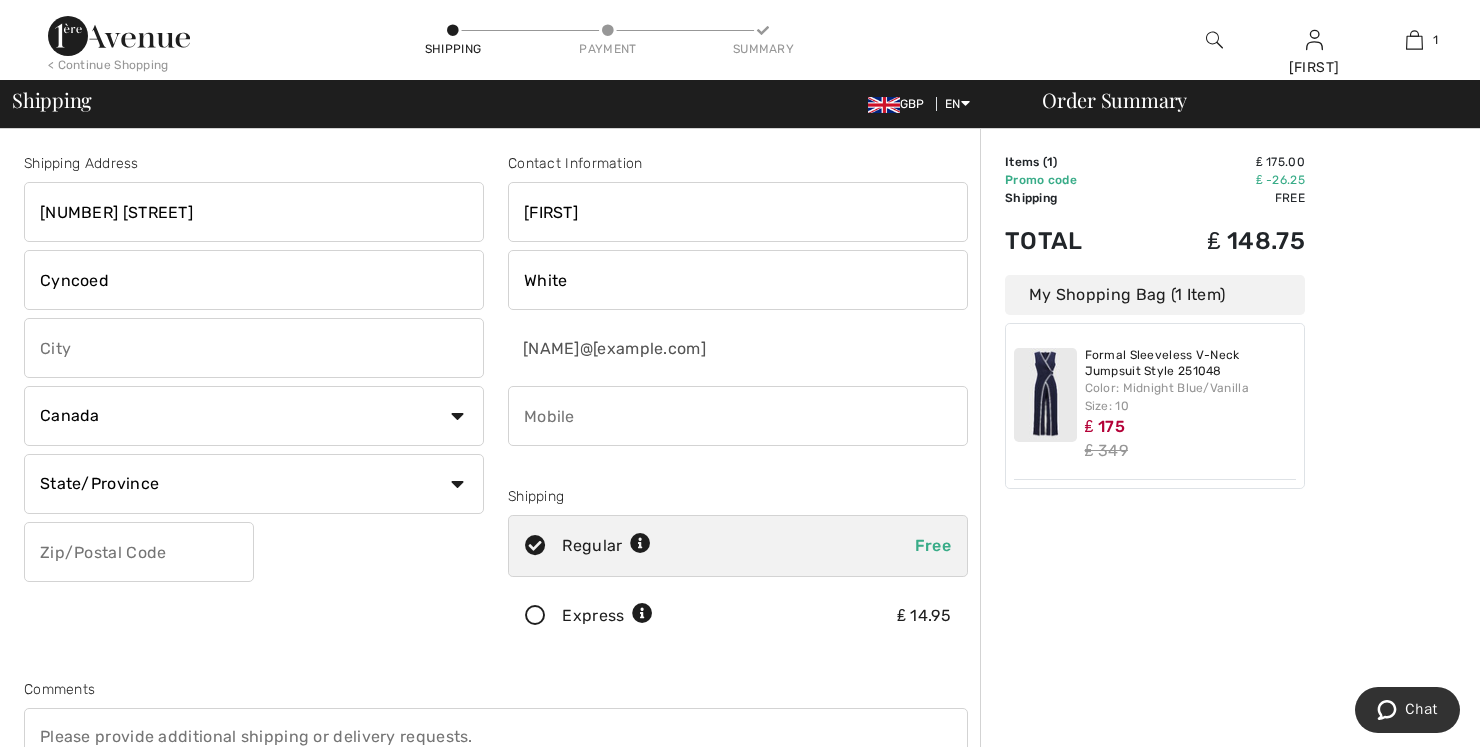 type on "Cardiff" 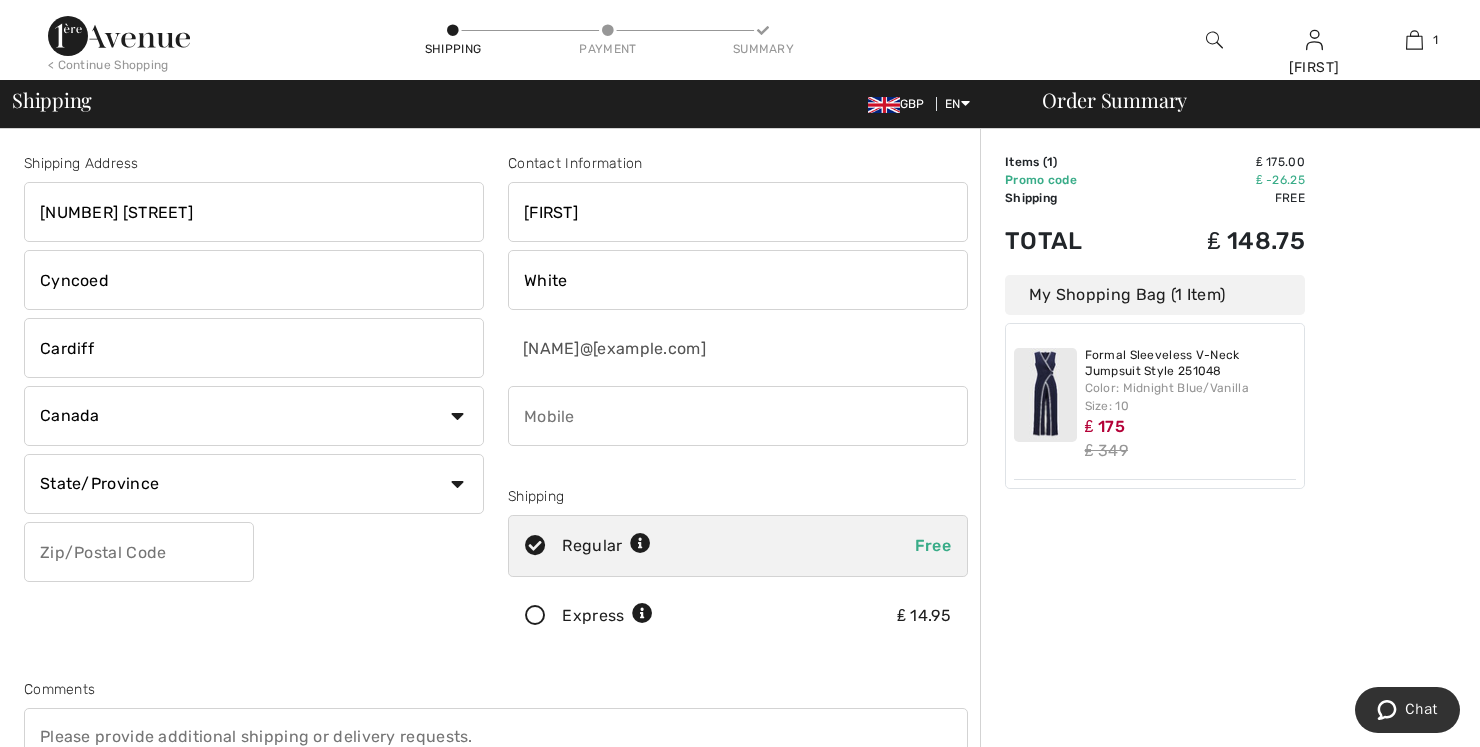 select on "GB" 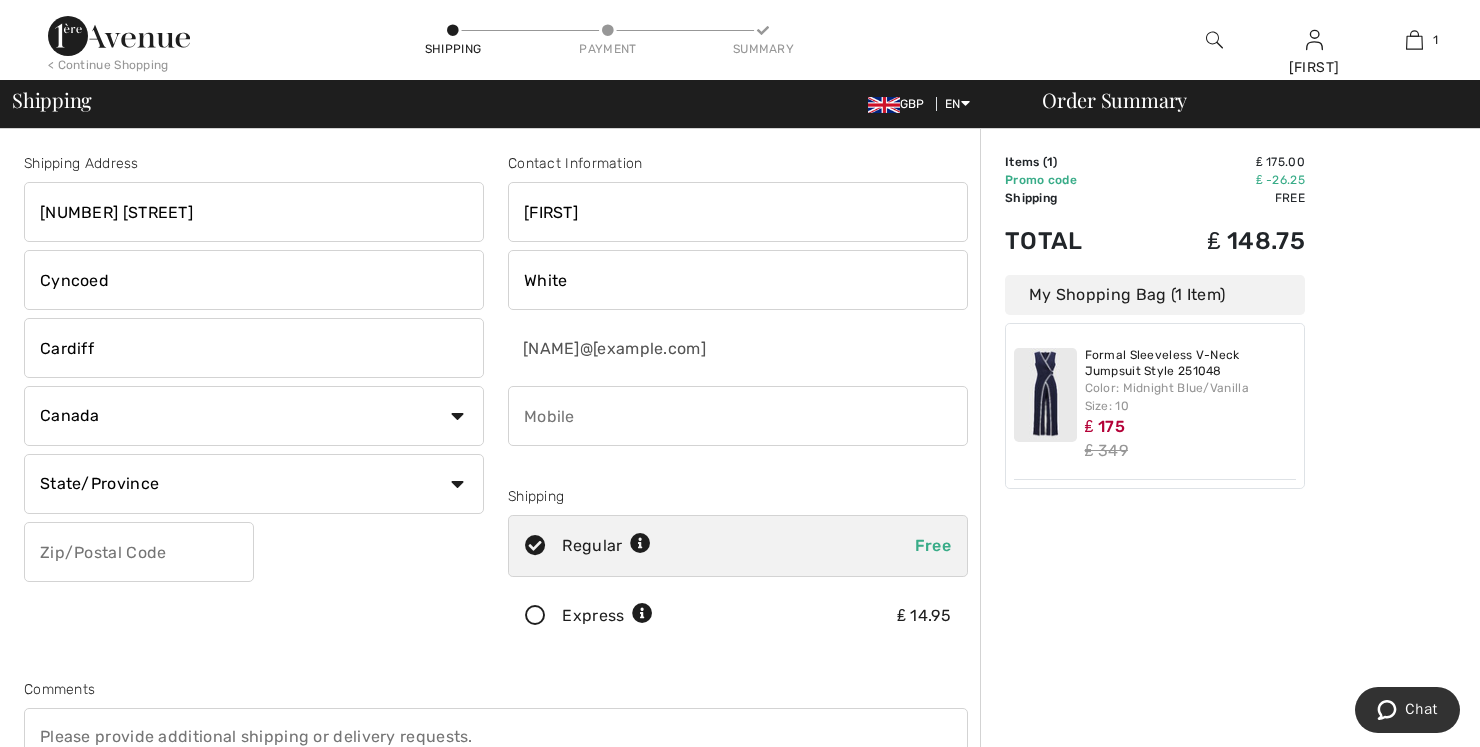 type on "CF23 6PT" 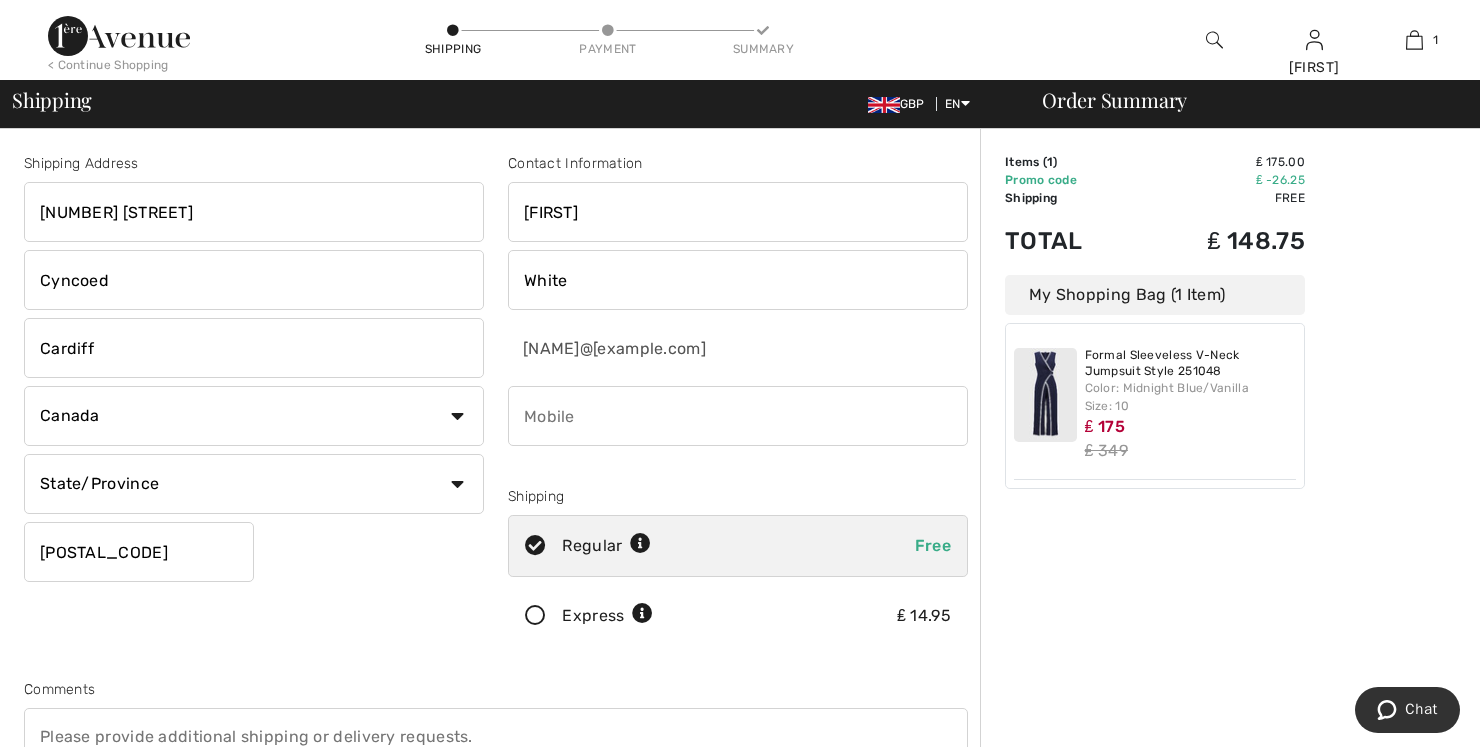type on "[PHONE]" 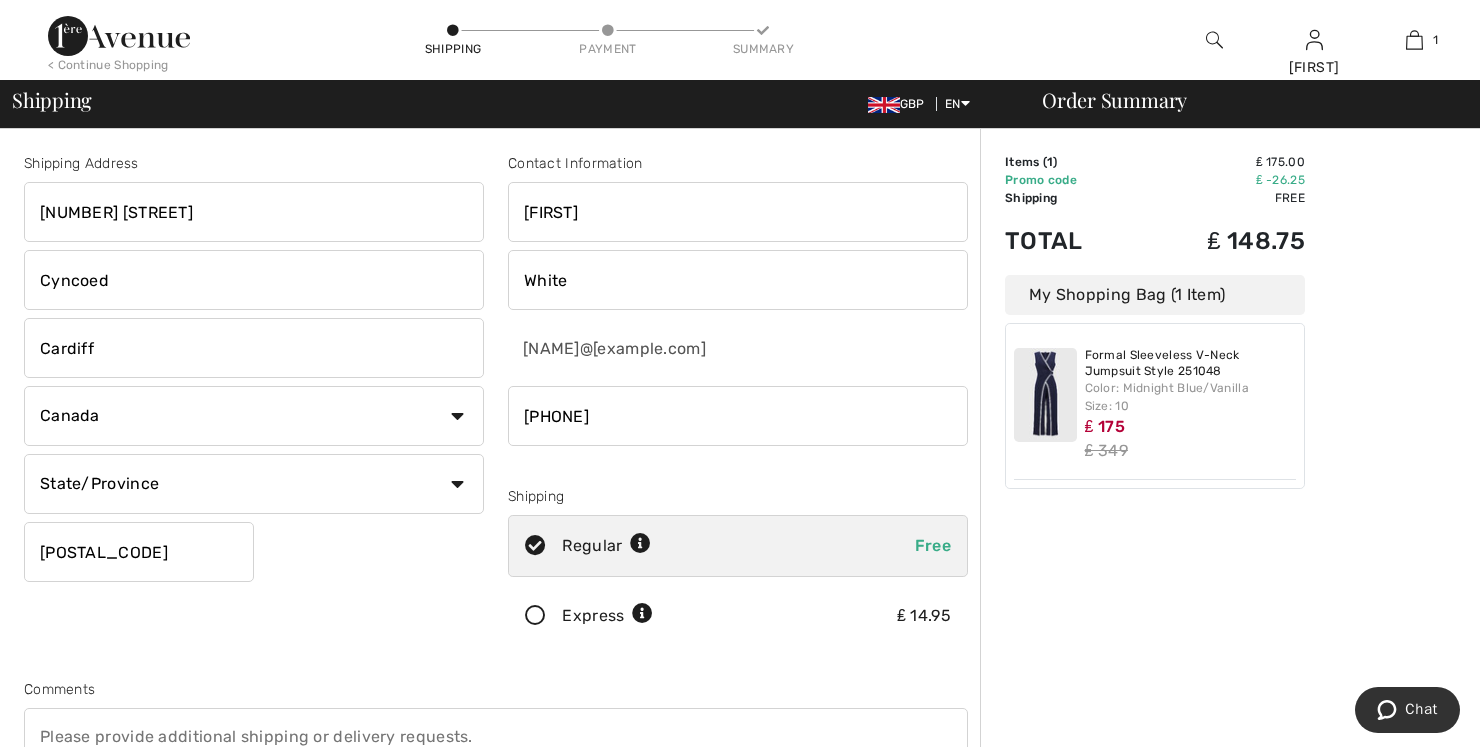 type on "CF236PT" 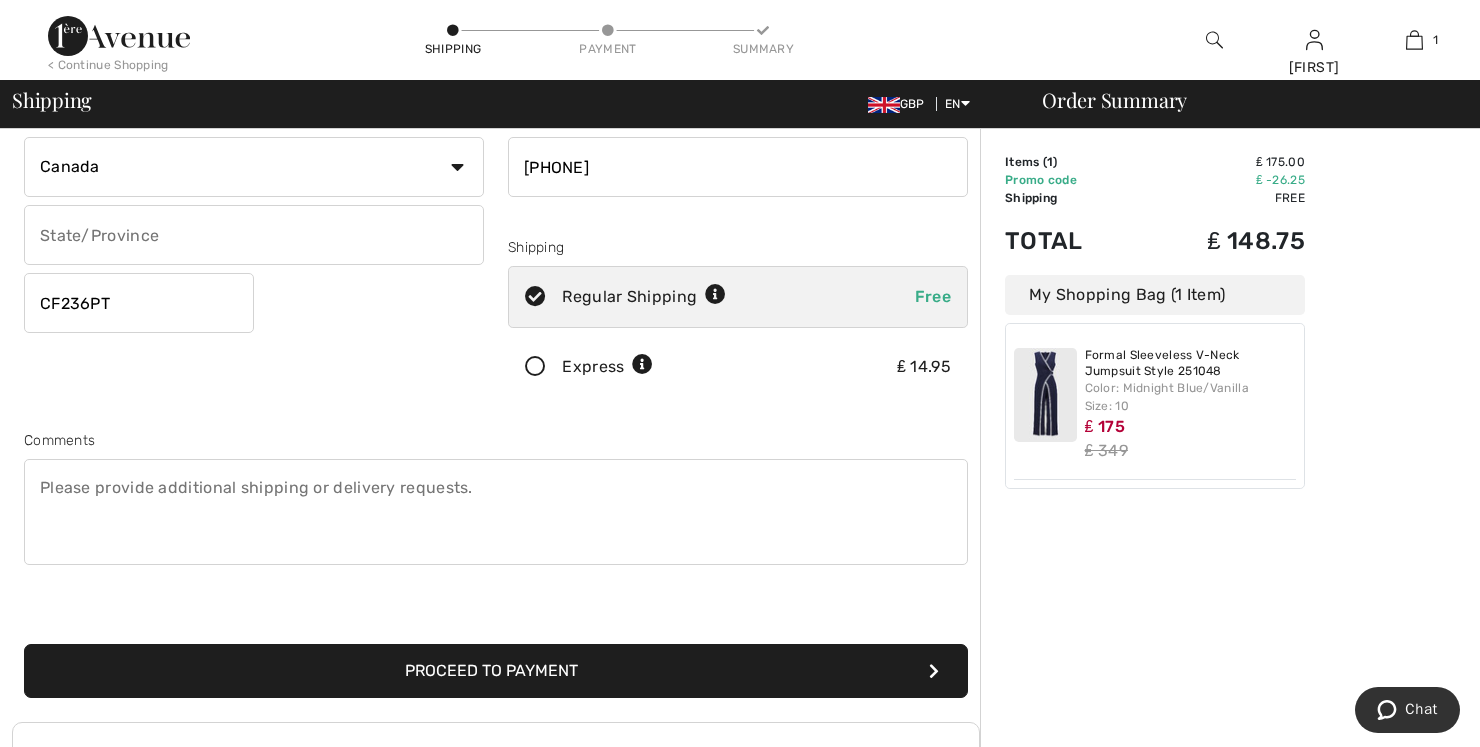 scroll, scrollTop: 400, scrollLeft: 0, axis: vertical 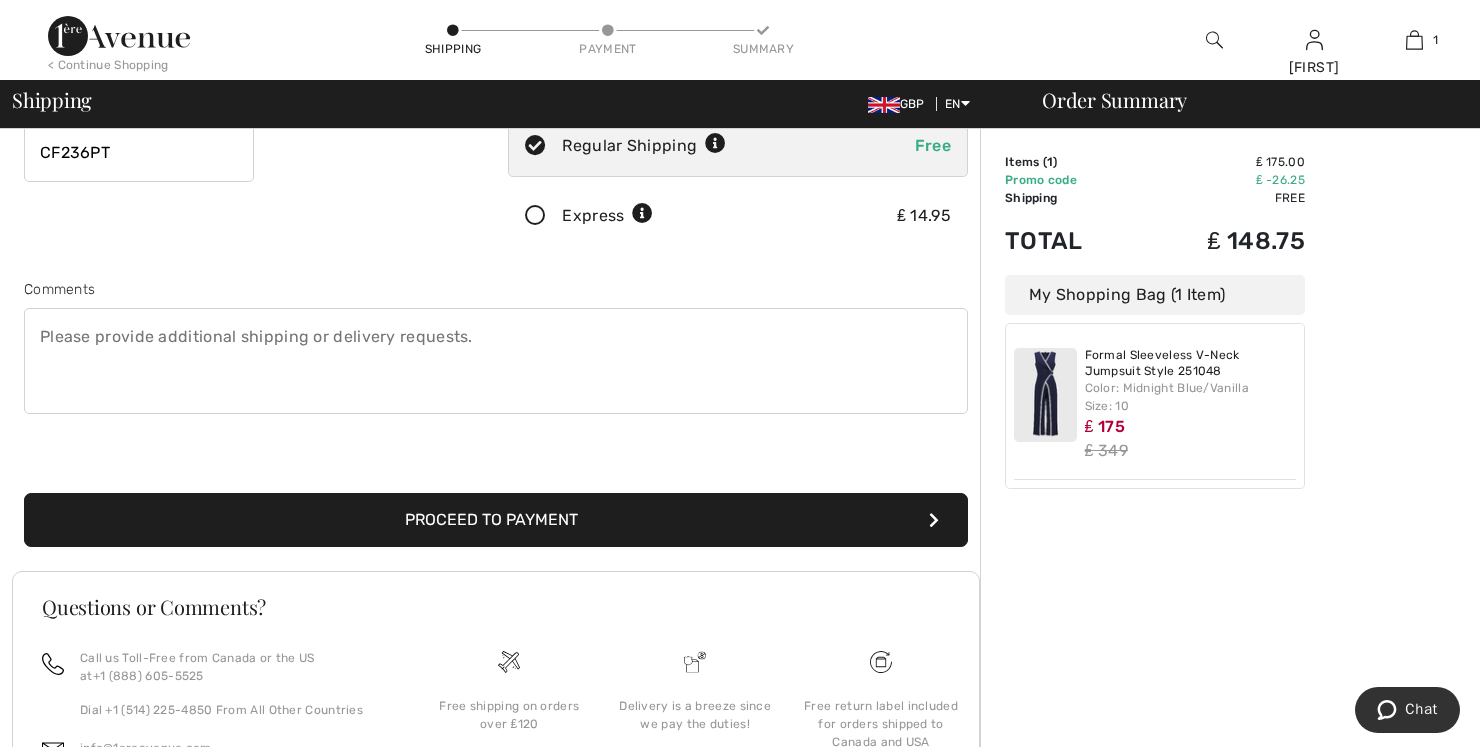 click on "Proceed to Payment" at bounding box center (496, 520) 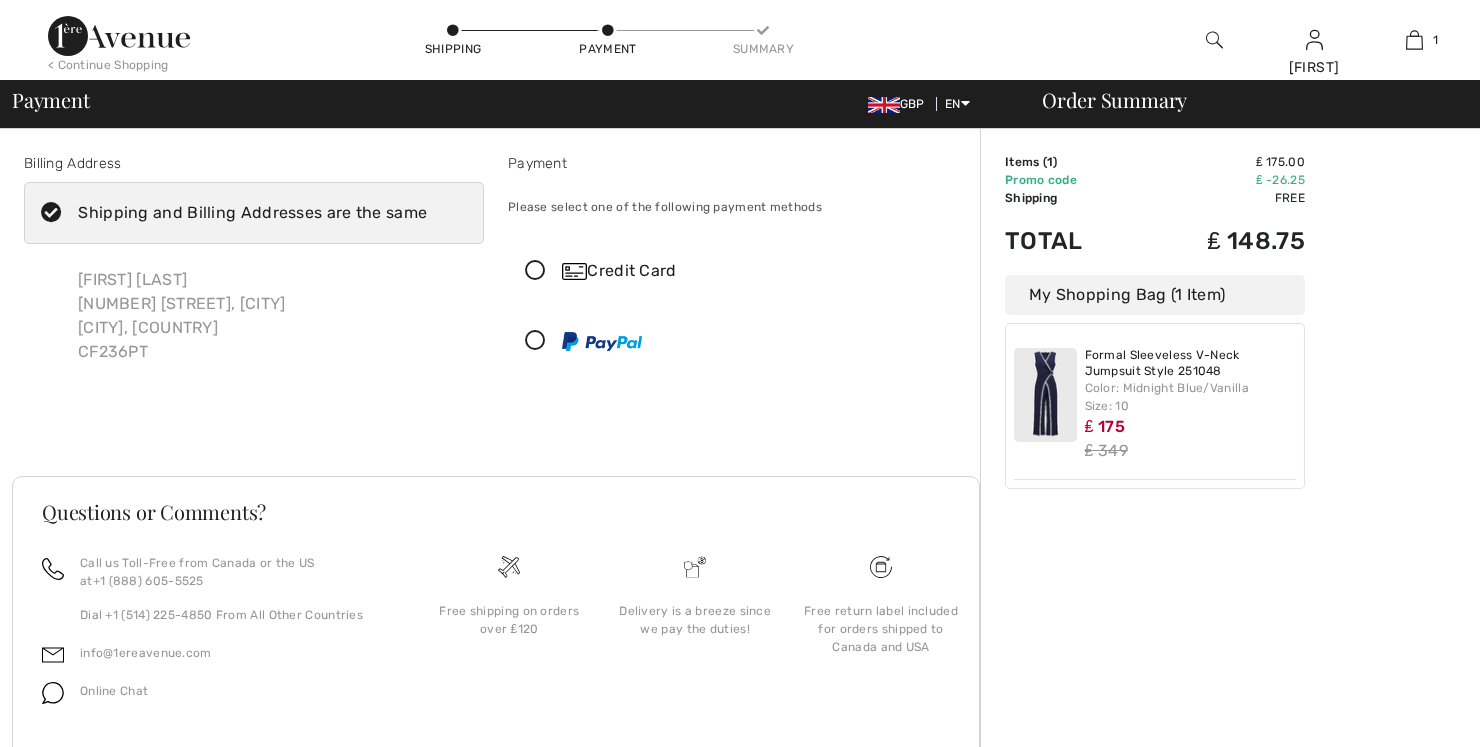 scroll, scrollTop: 0, scrollLeft: 0, axis: both 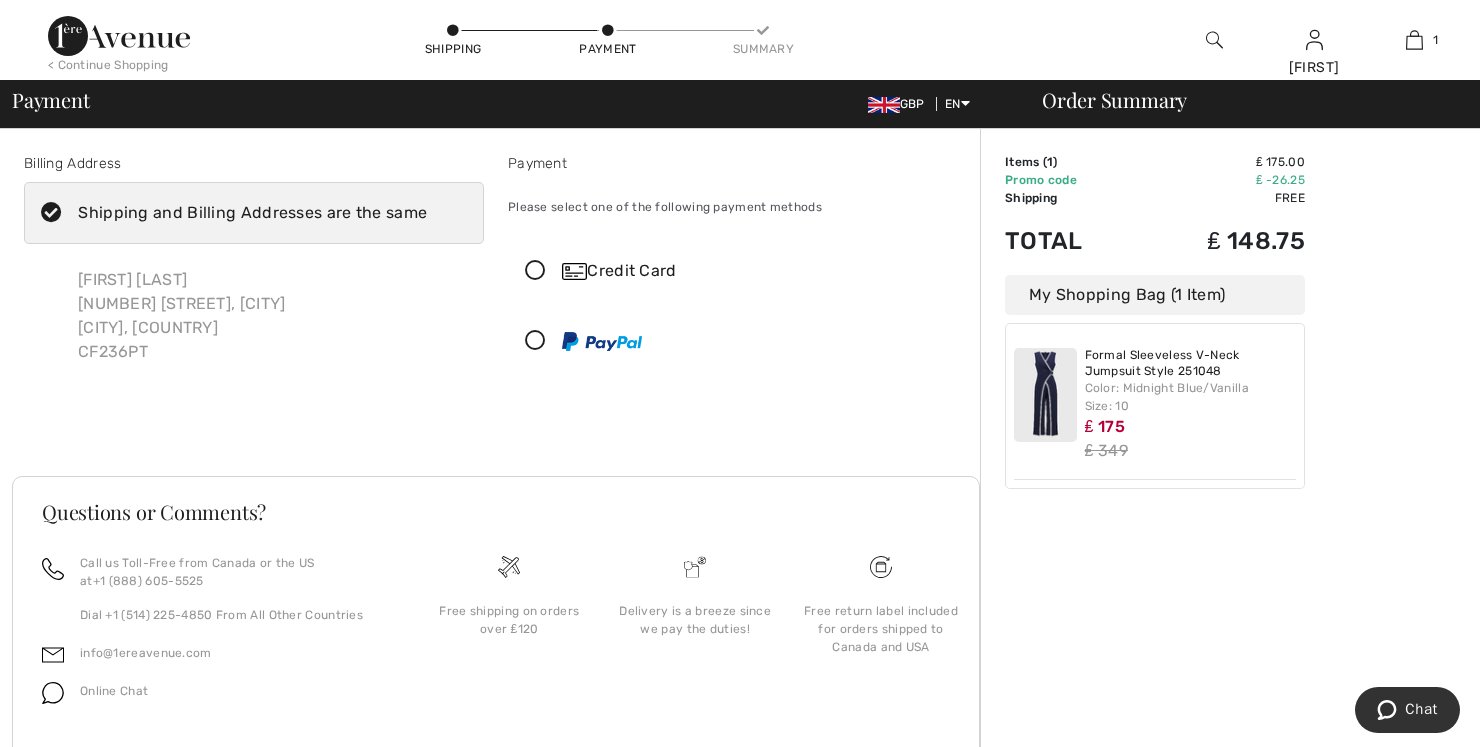 click at bounding box center (535, 271) 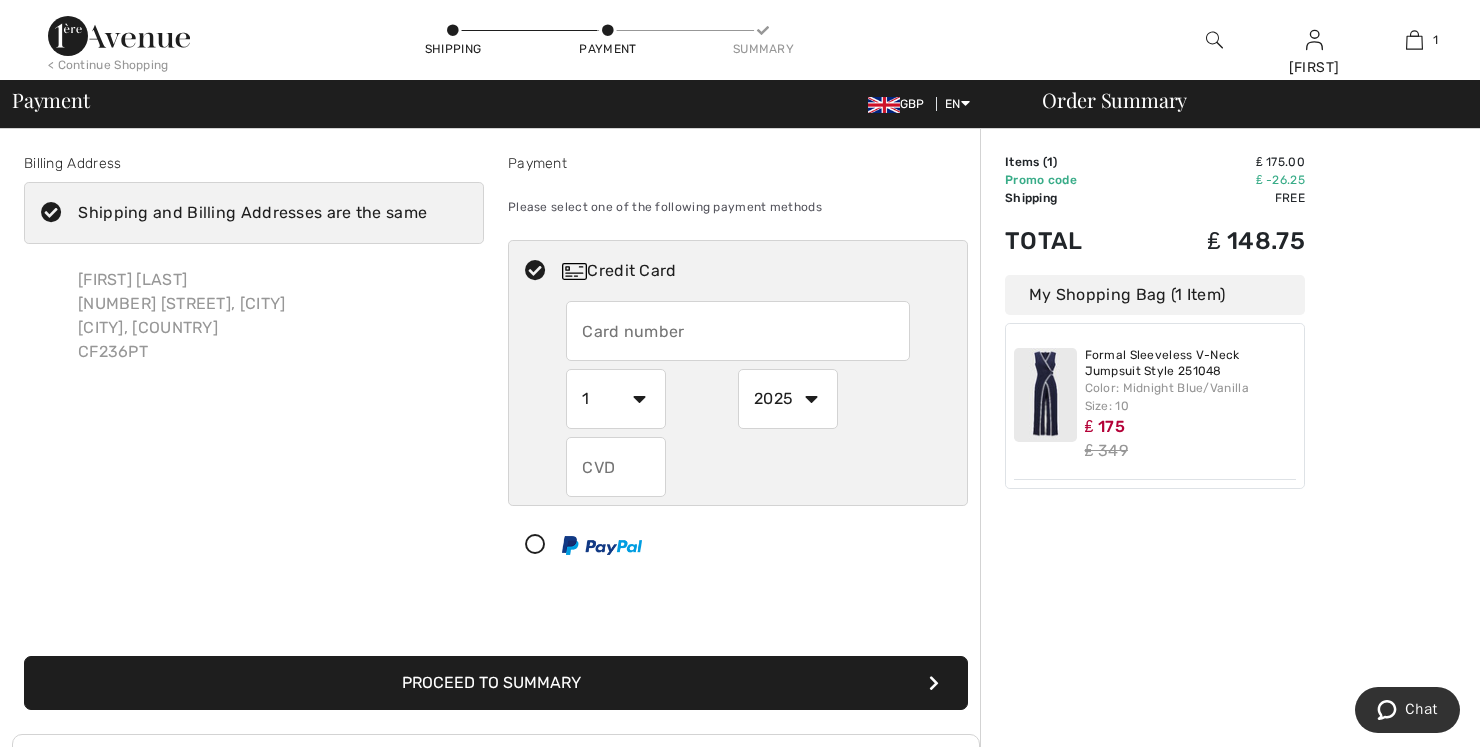 click at bounding box center [738, 331] 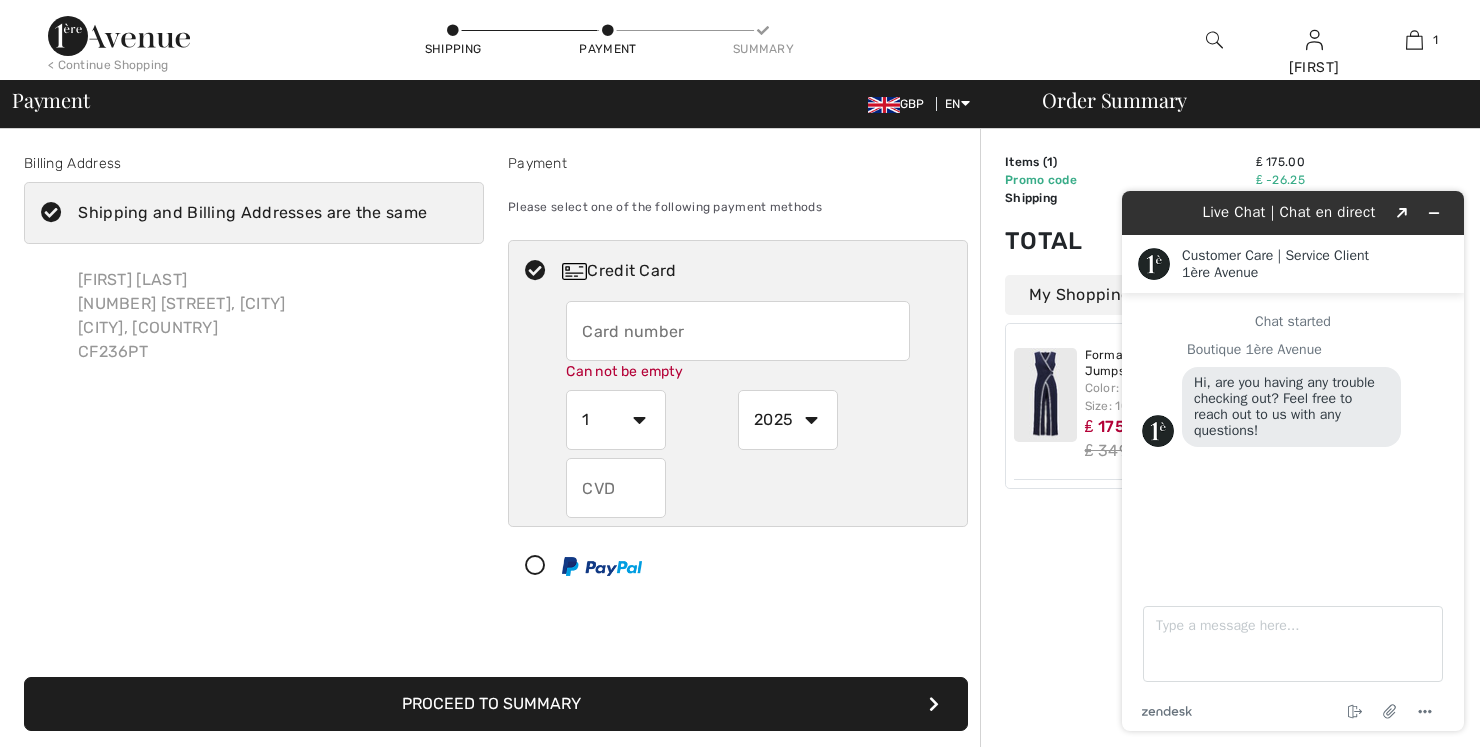 scroll, scrollTop: 0, scrollLeft: 0, axis: both 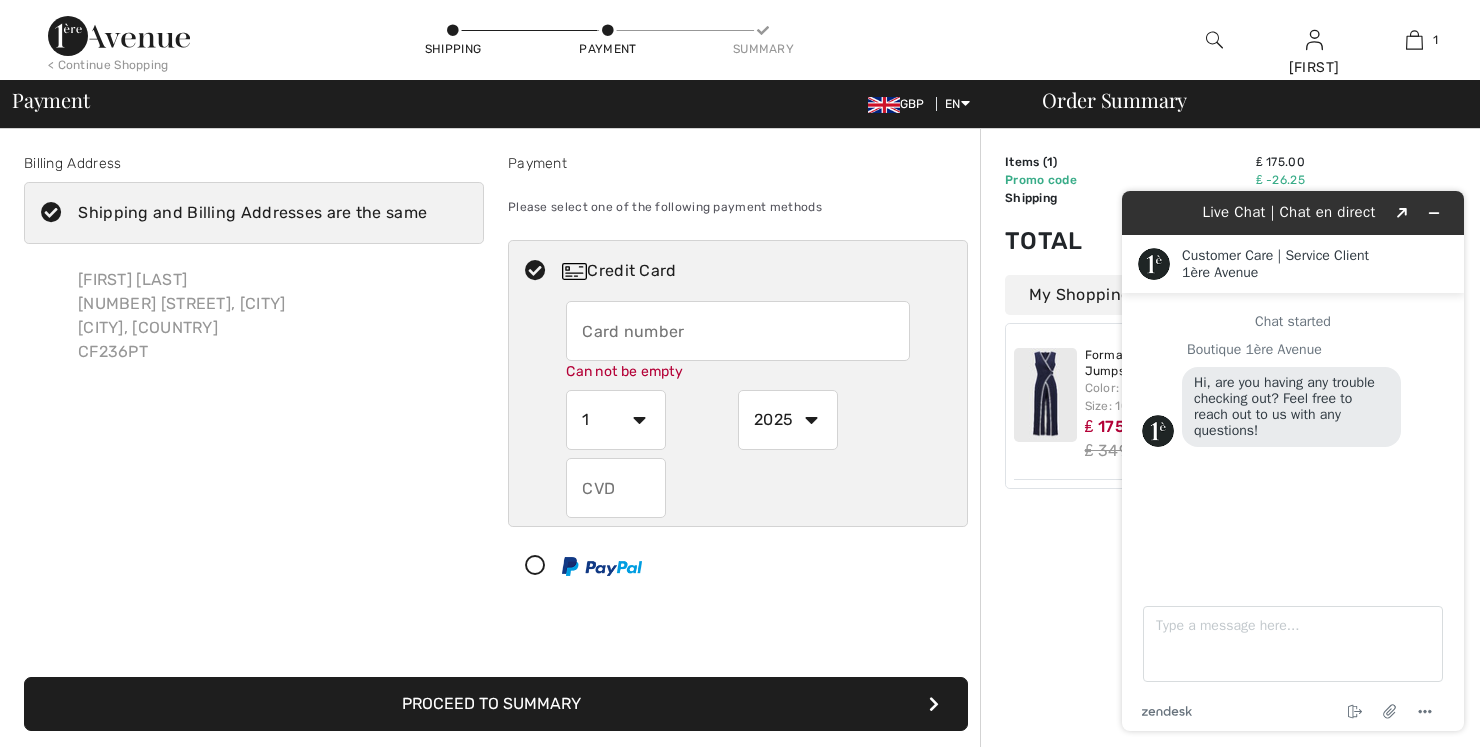click at bounding box center (119, 36) 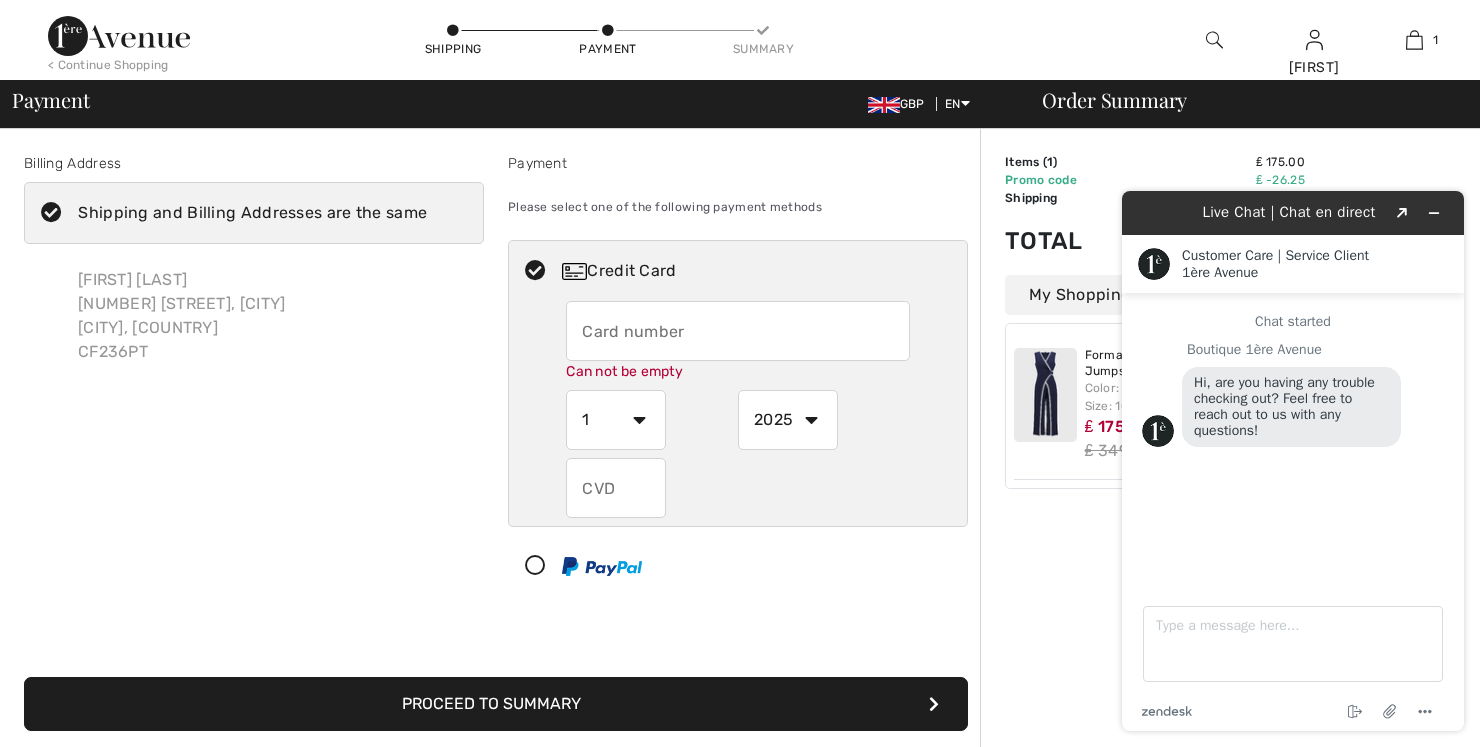 click on "< Continue Shopping" at bounding box center (108, 65) 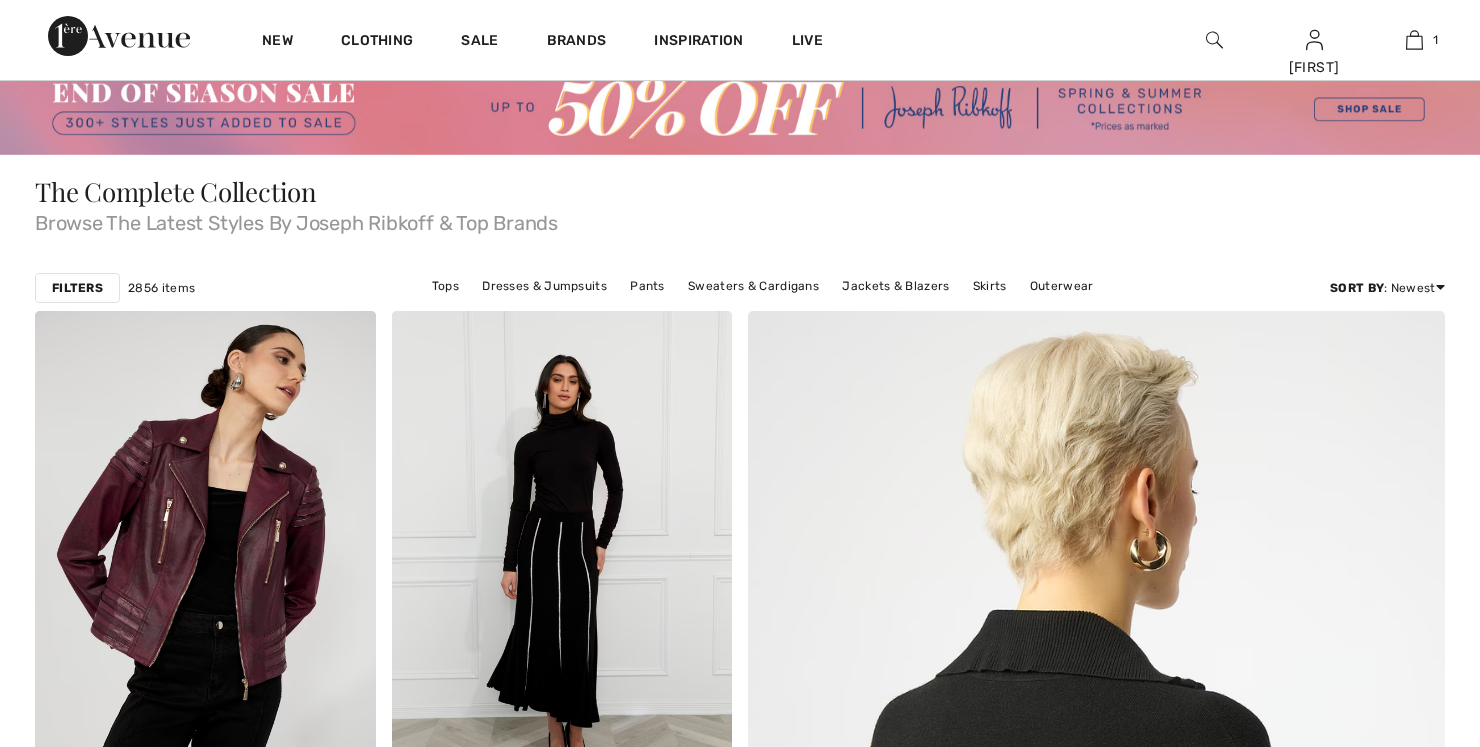 scroll, scrollTop: 0, scrollLeft: 0, axis: both 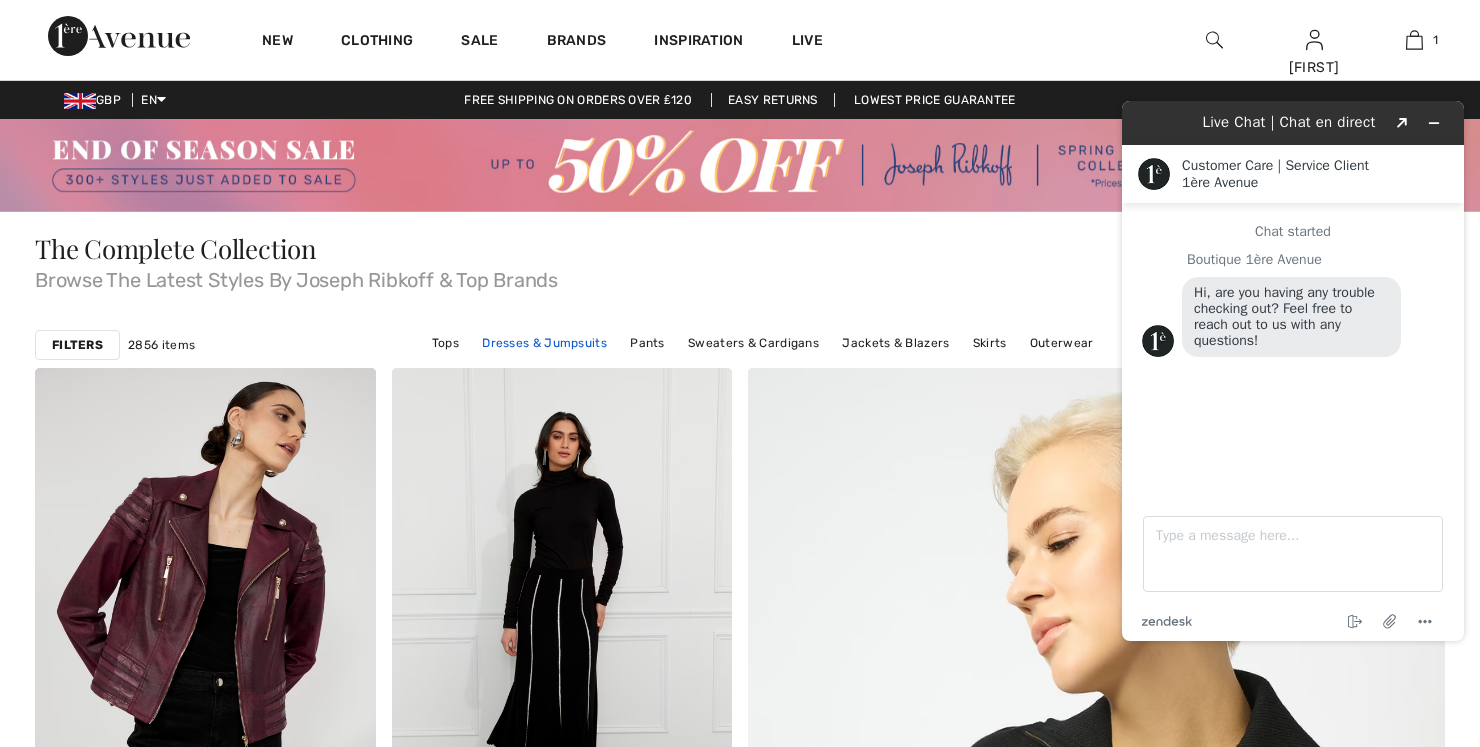 click on "Dresses & Jumpsuits" at bounding box center [544, 343] 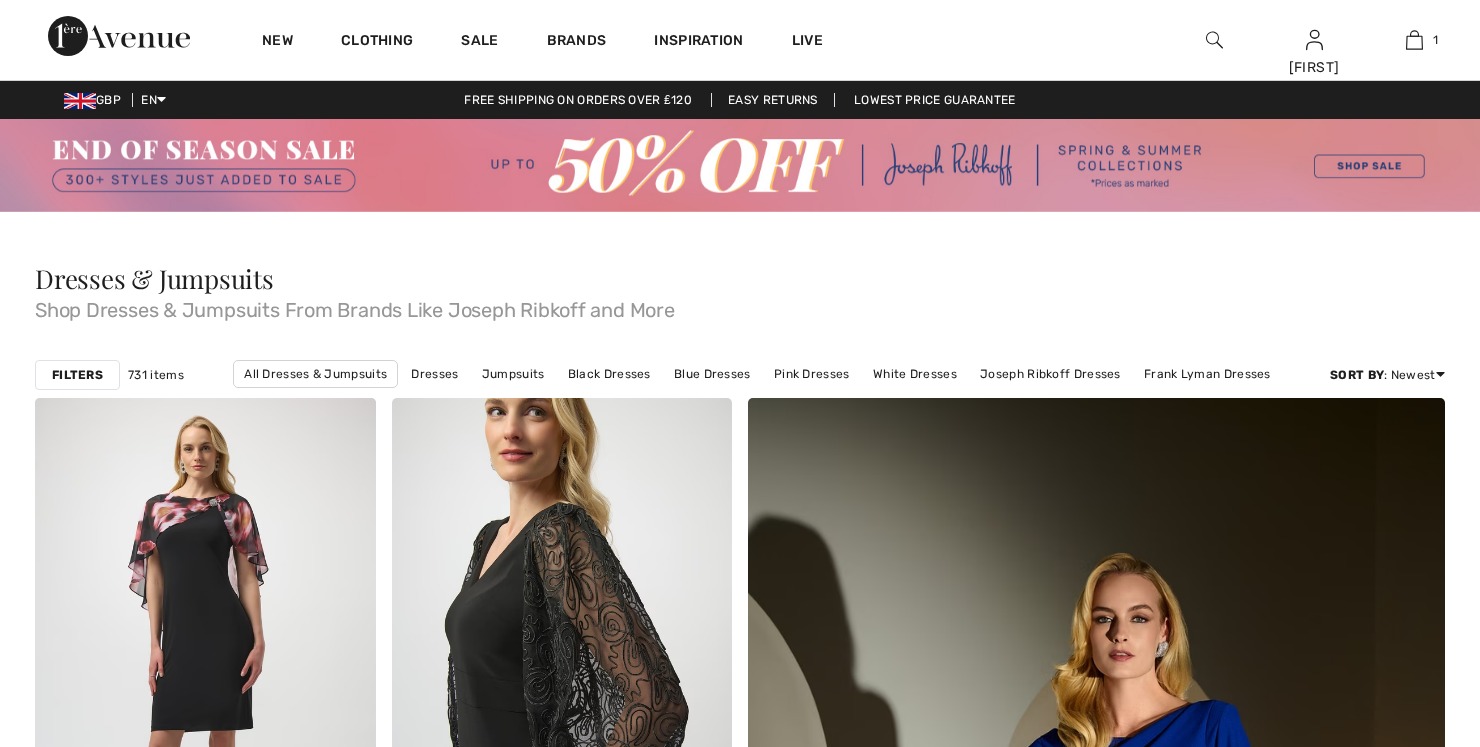 scroll, scrollTop: 0, scrollLeft: 0, axis: both 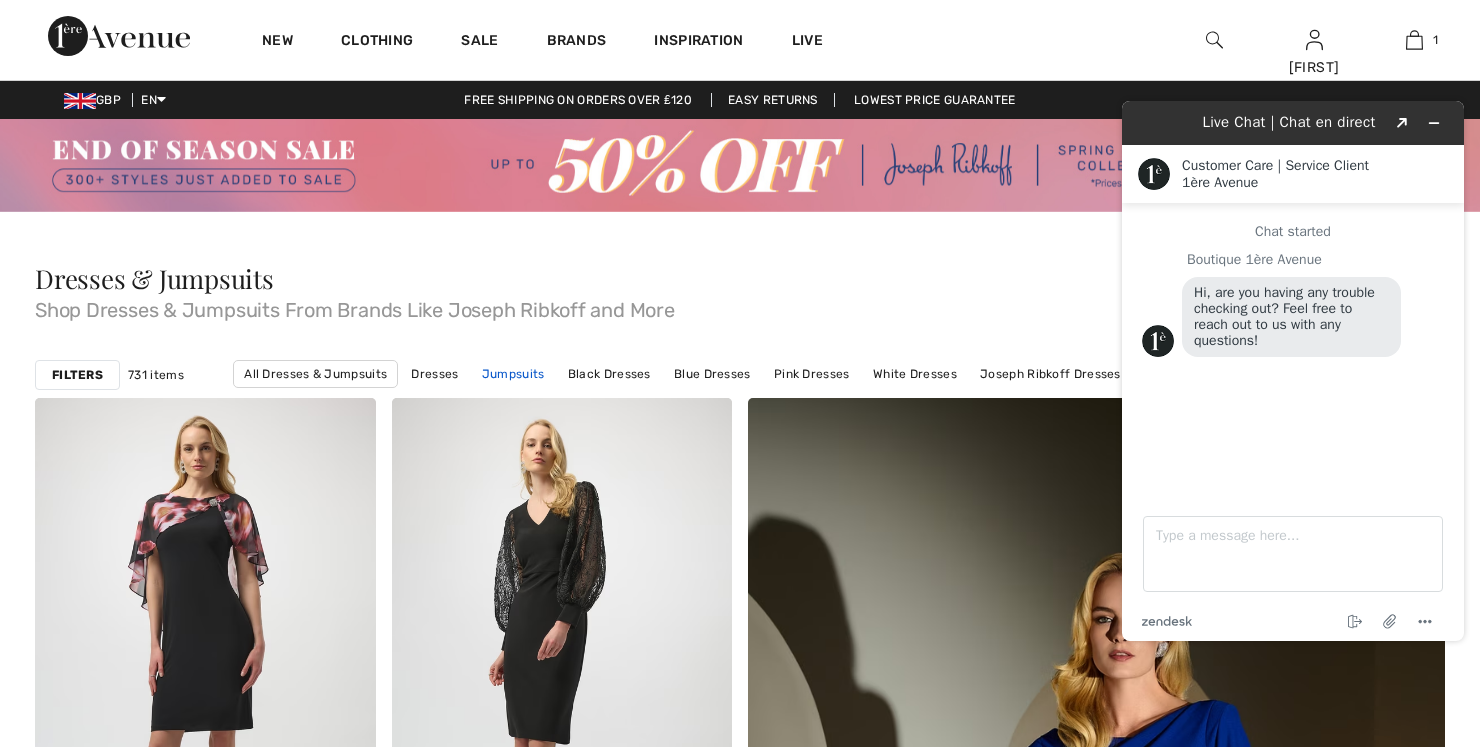 click on "Jumpsuits" at bounding box center [513, 374] 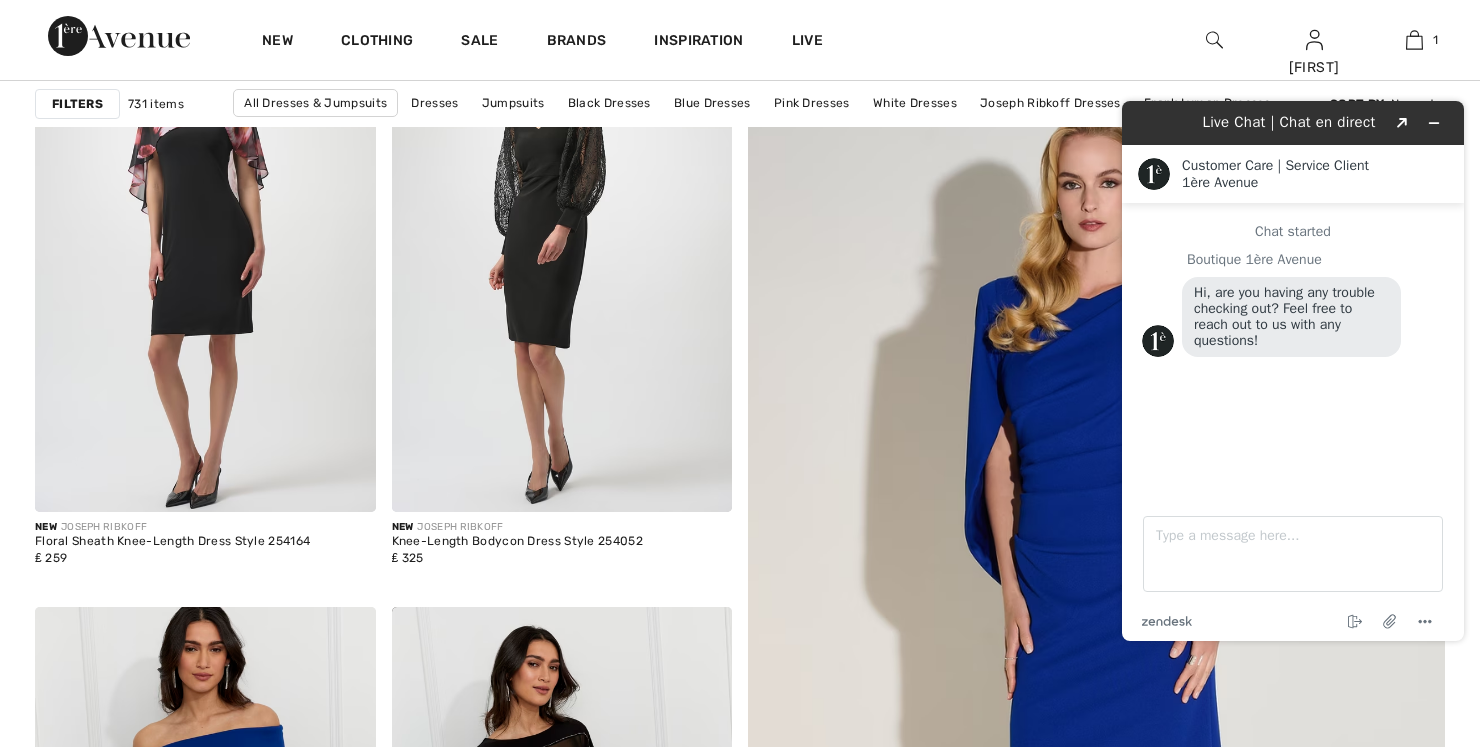 scroll, scrollTop: 400, scrollLeft: 0, axis: vertical 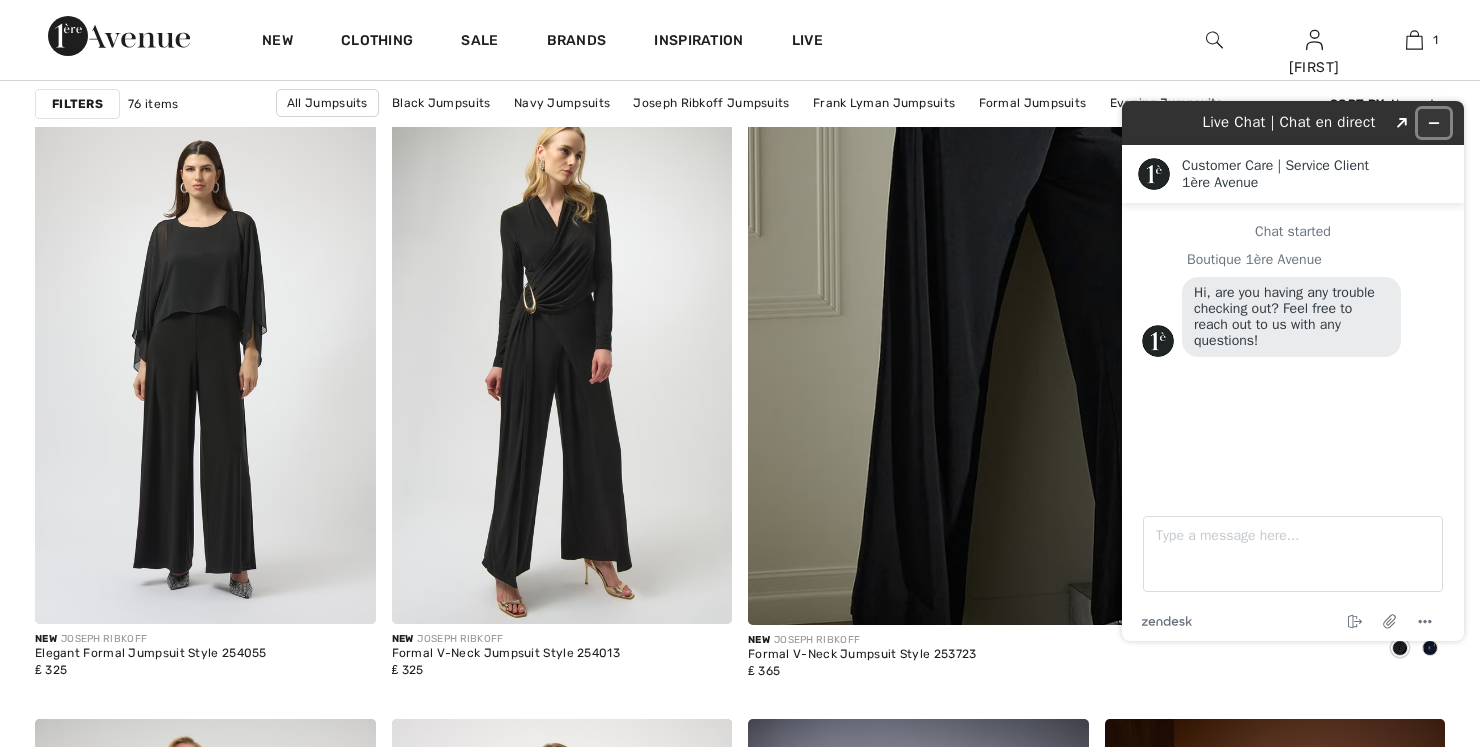 click 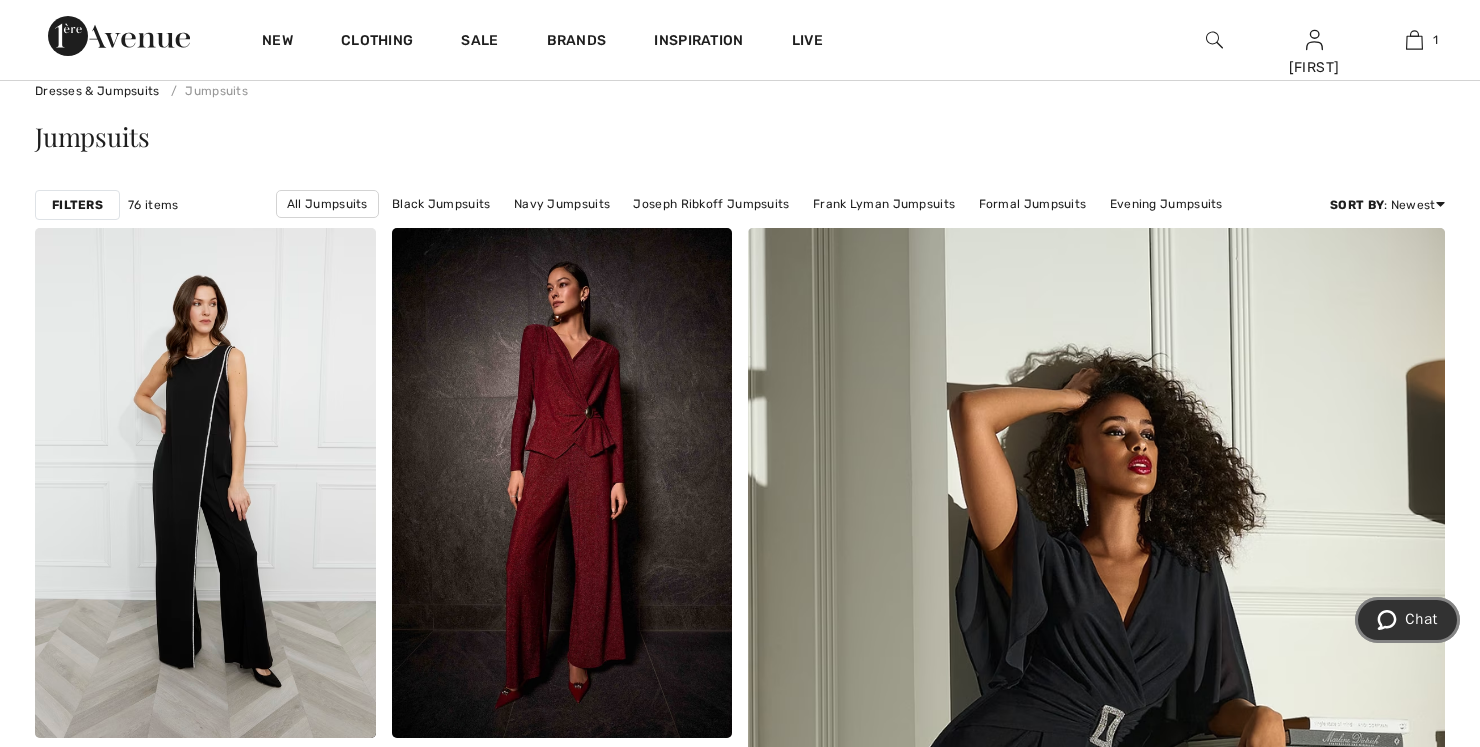scroll, scrollTop: 0, scrollLeft: 0, axis: both 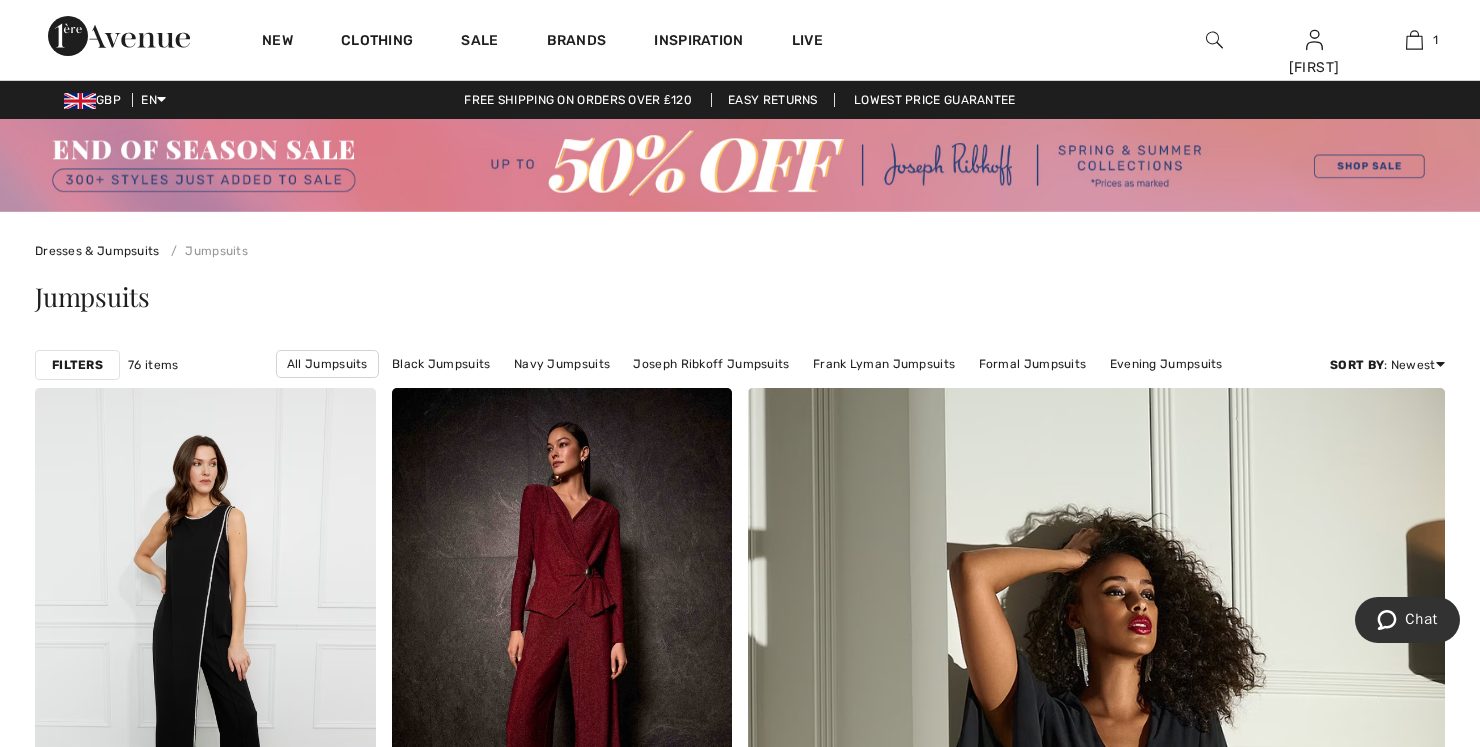 click at bounding box center [740, 165] 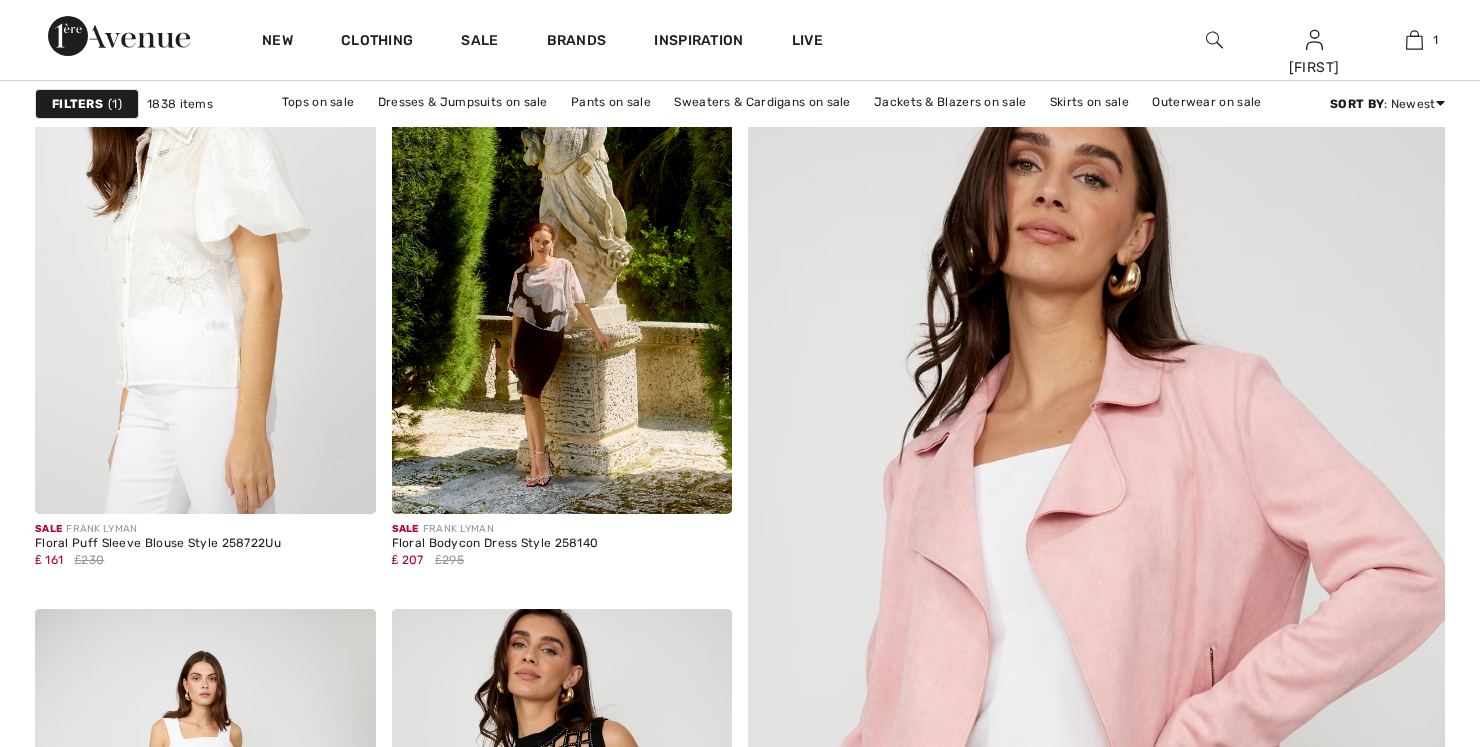scroll, scrollTop: 800, scrollLeft: 0, axis: vertical 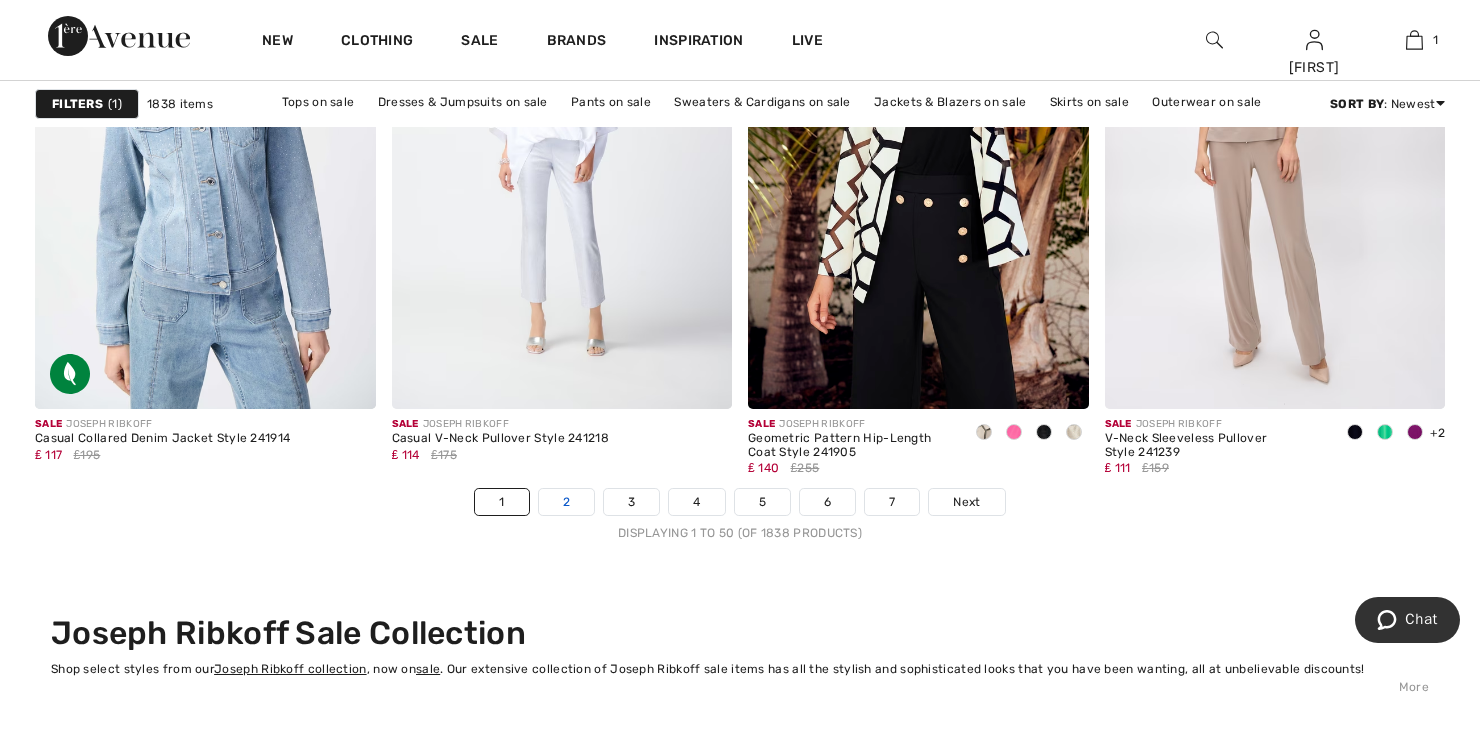 click on "2" at bounding box center [566, 502] 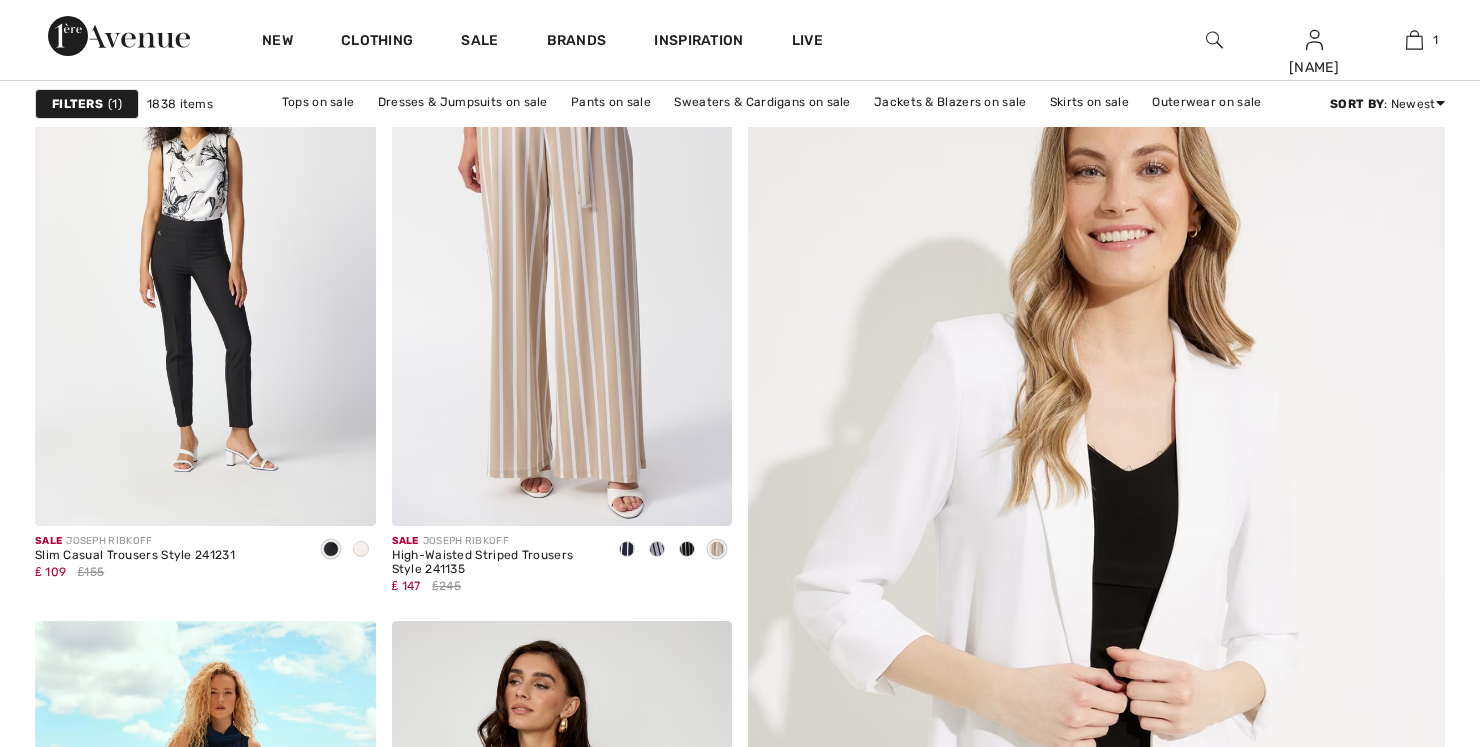 scroll, scrollTop: 400, scrollLeft: 0, axis: vertical 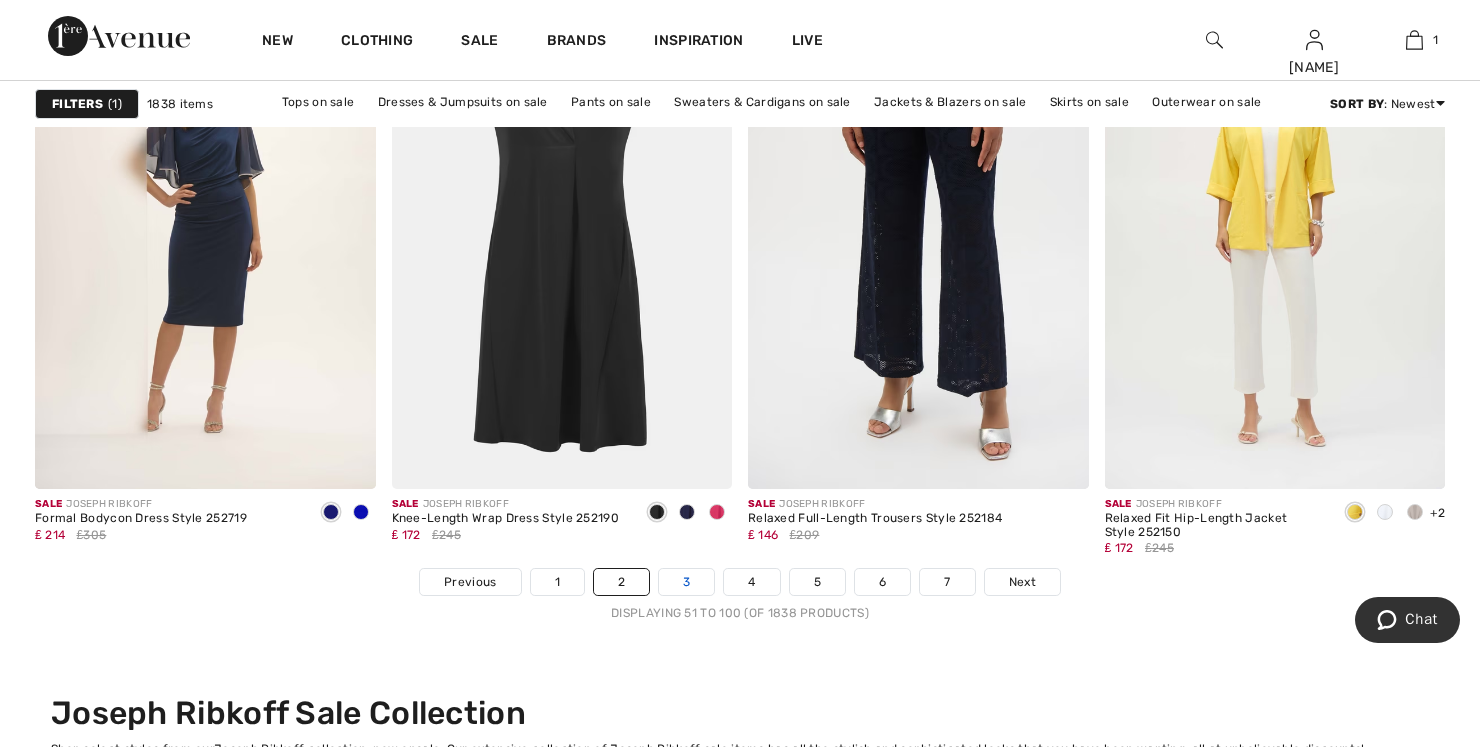 click on "3" at bounding box center [686, 582] 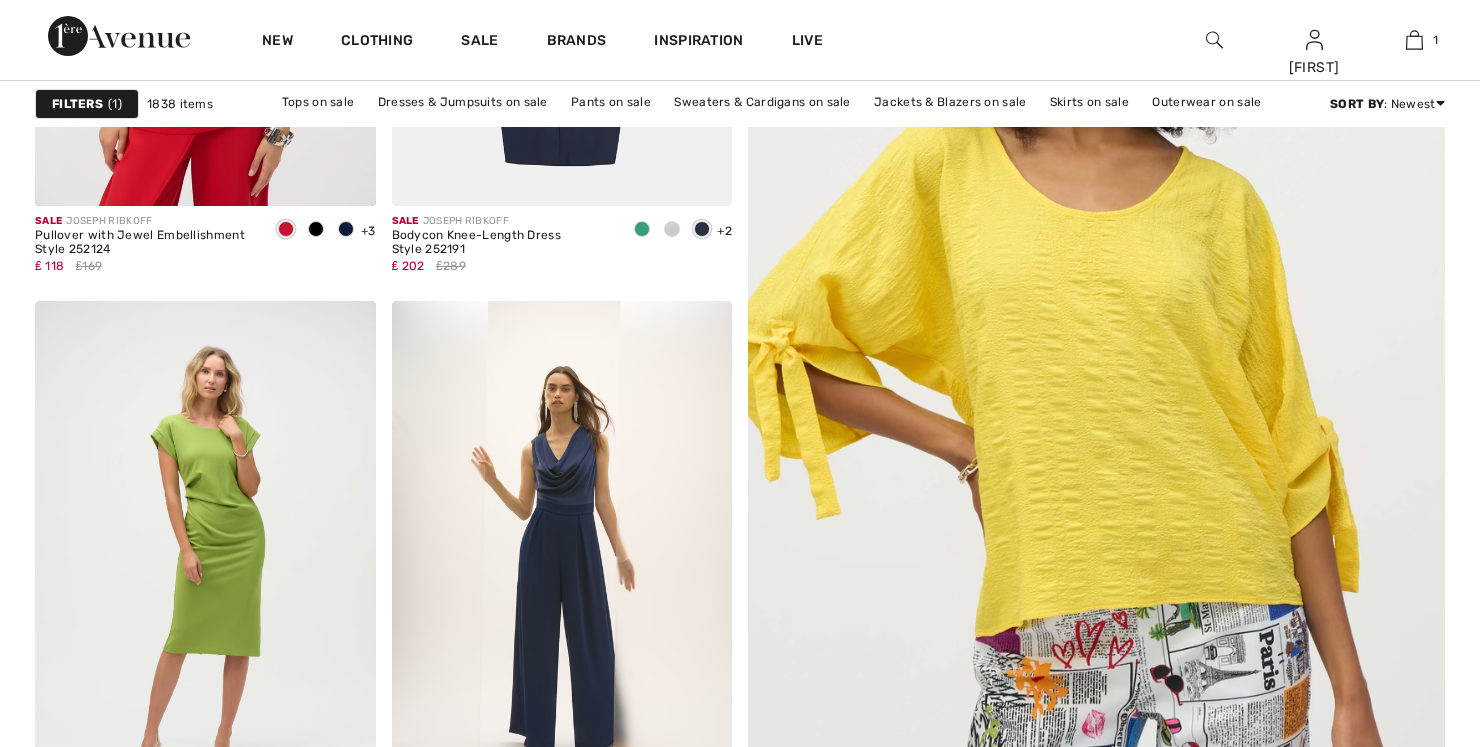 scroll, scrollTop: 1040, scrollLeft: 0, axis: vertical 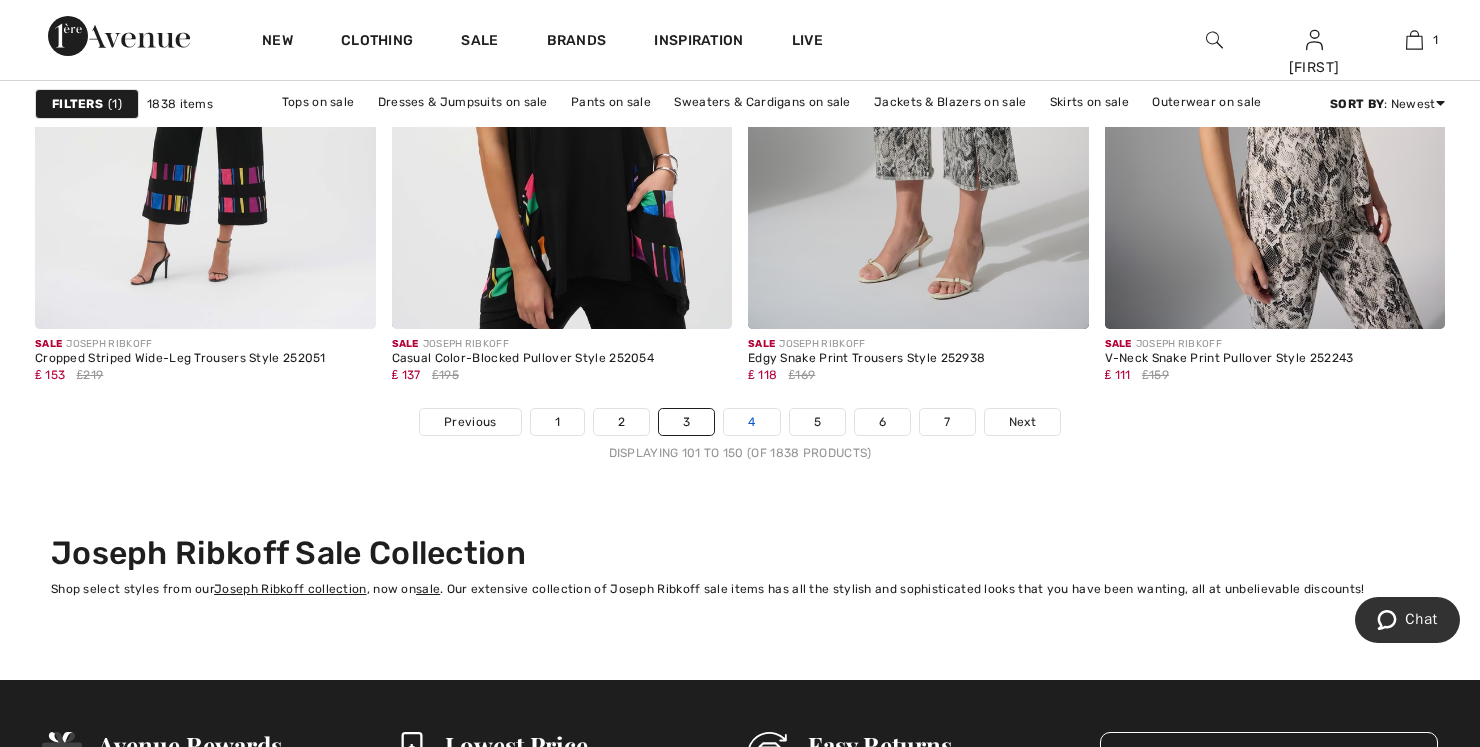 click on "4" at bounding box center [751, 422] 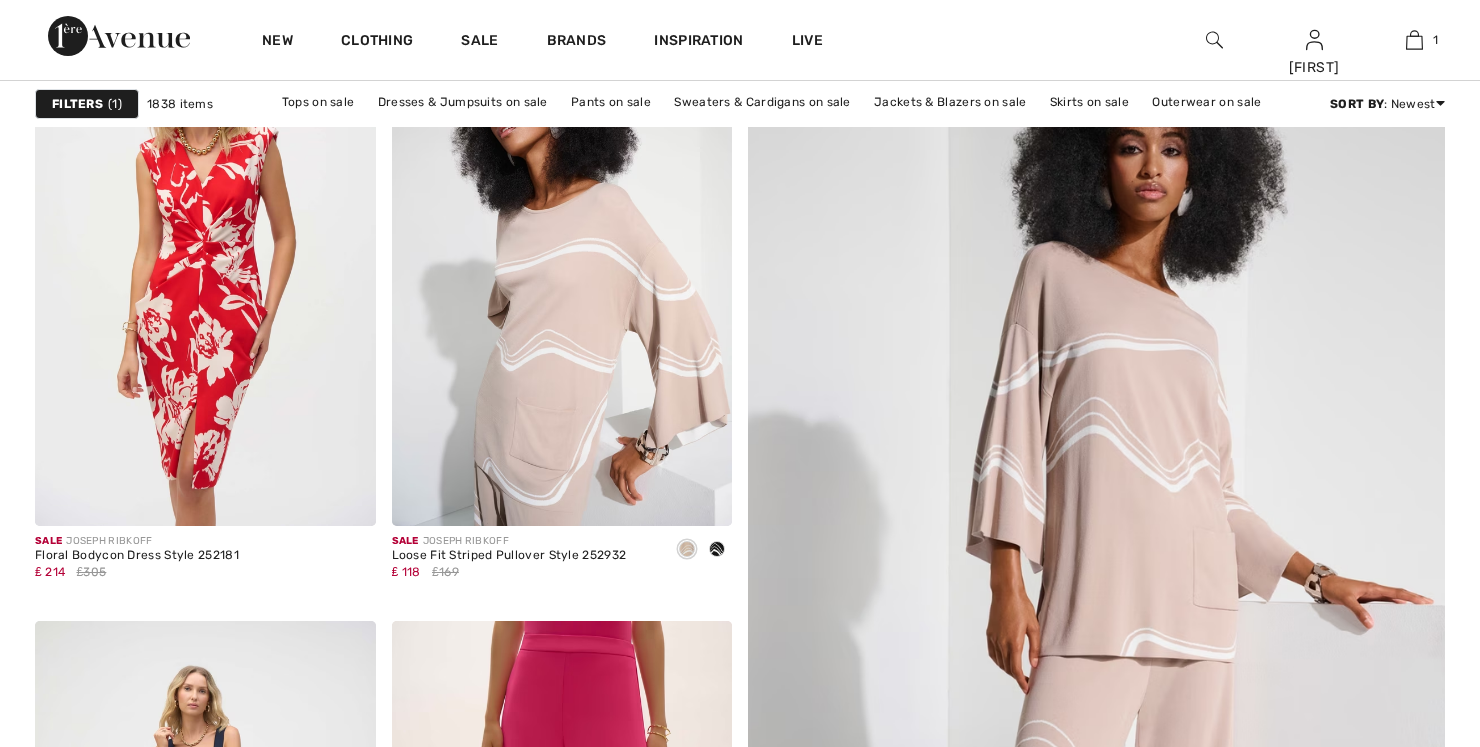 scroll, scrollTop: 400, scrollLeft: 0, axis: vertical 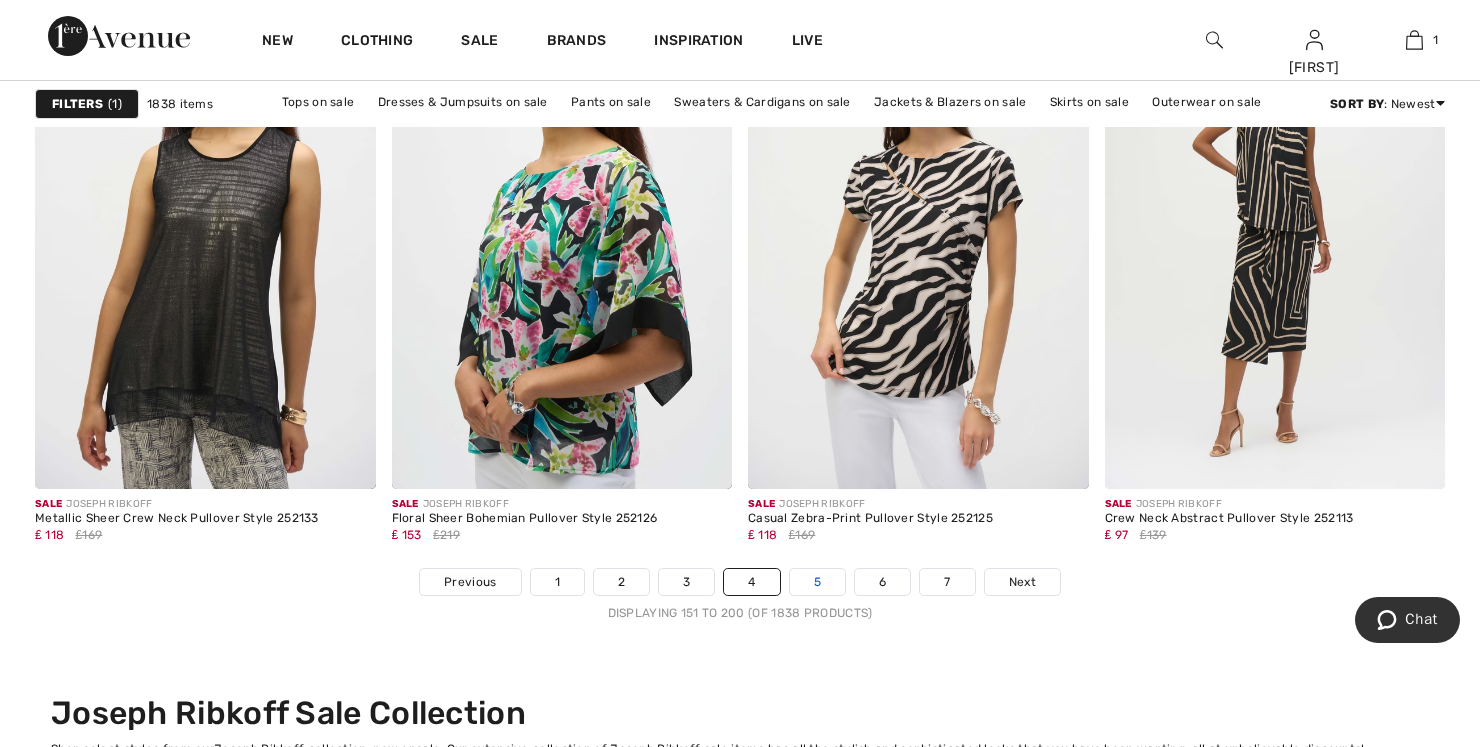click on "5" at bounding box center [817, 582] 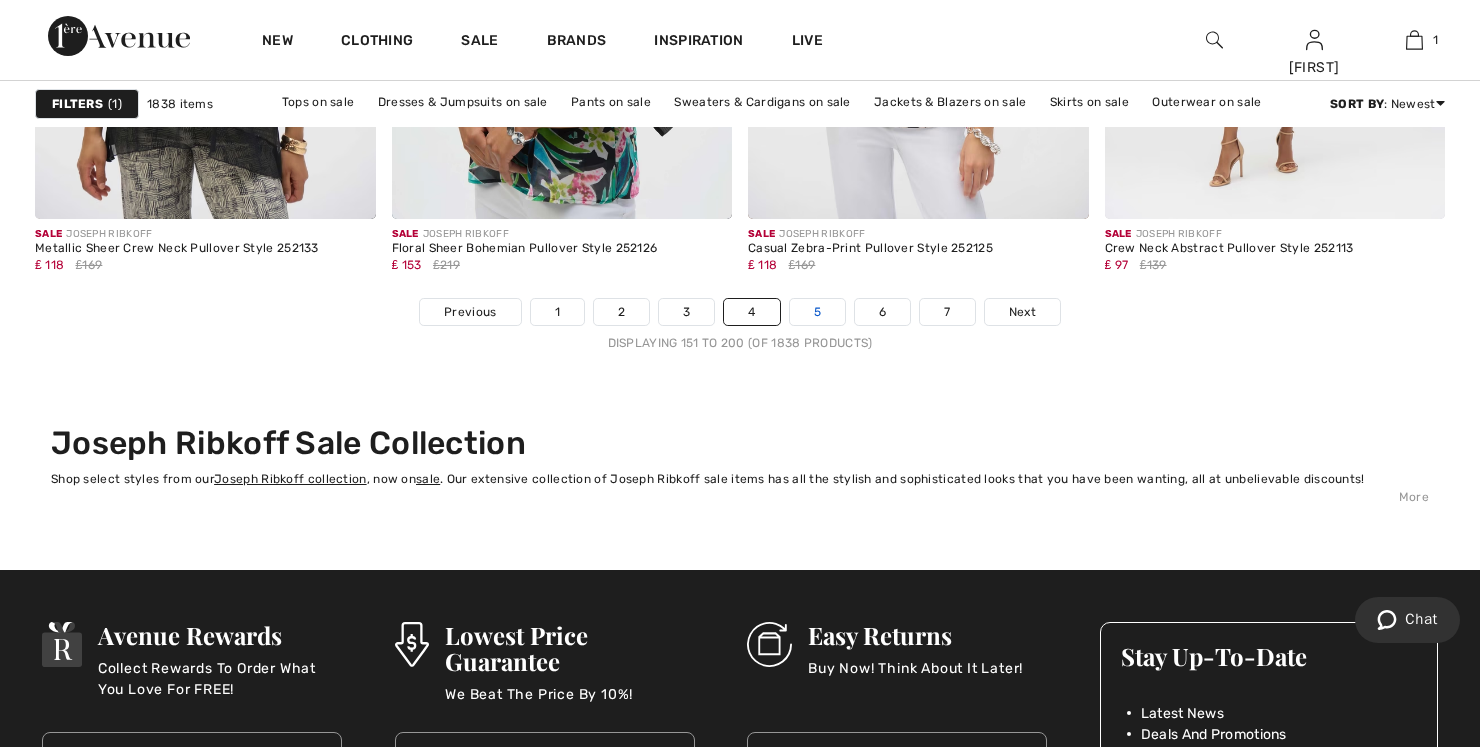 scroll, scrollTop: 9520, scrollLeft: 0, axis: vertical 